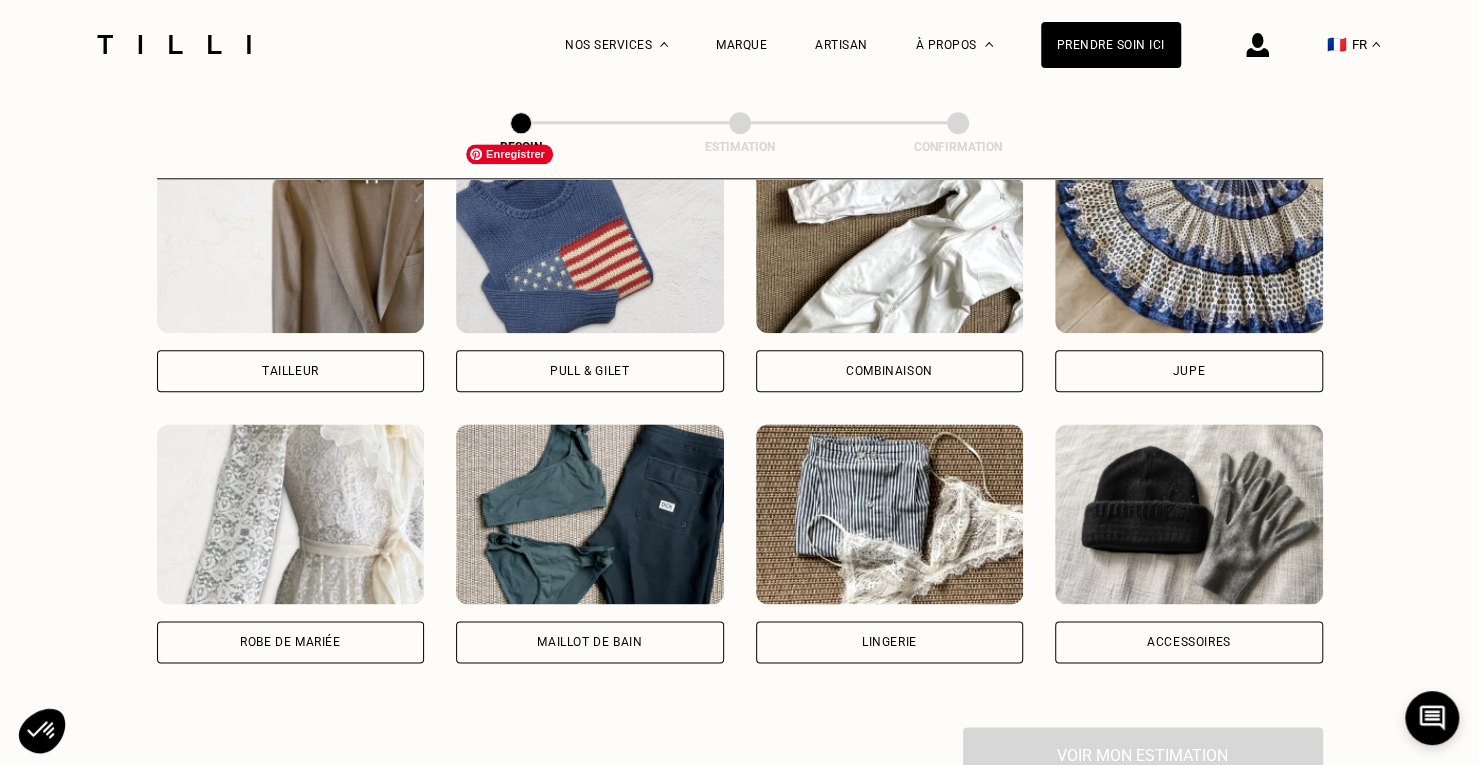 scroll, scrollTop: 1054, scrollLeft: 0, axis: vertical 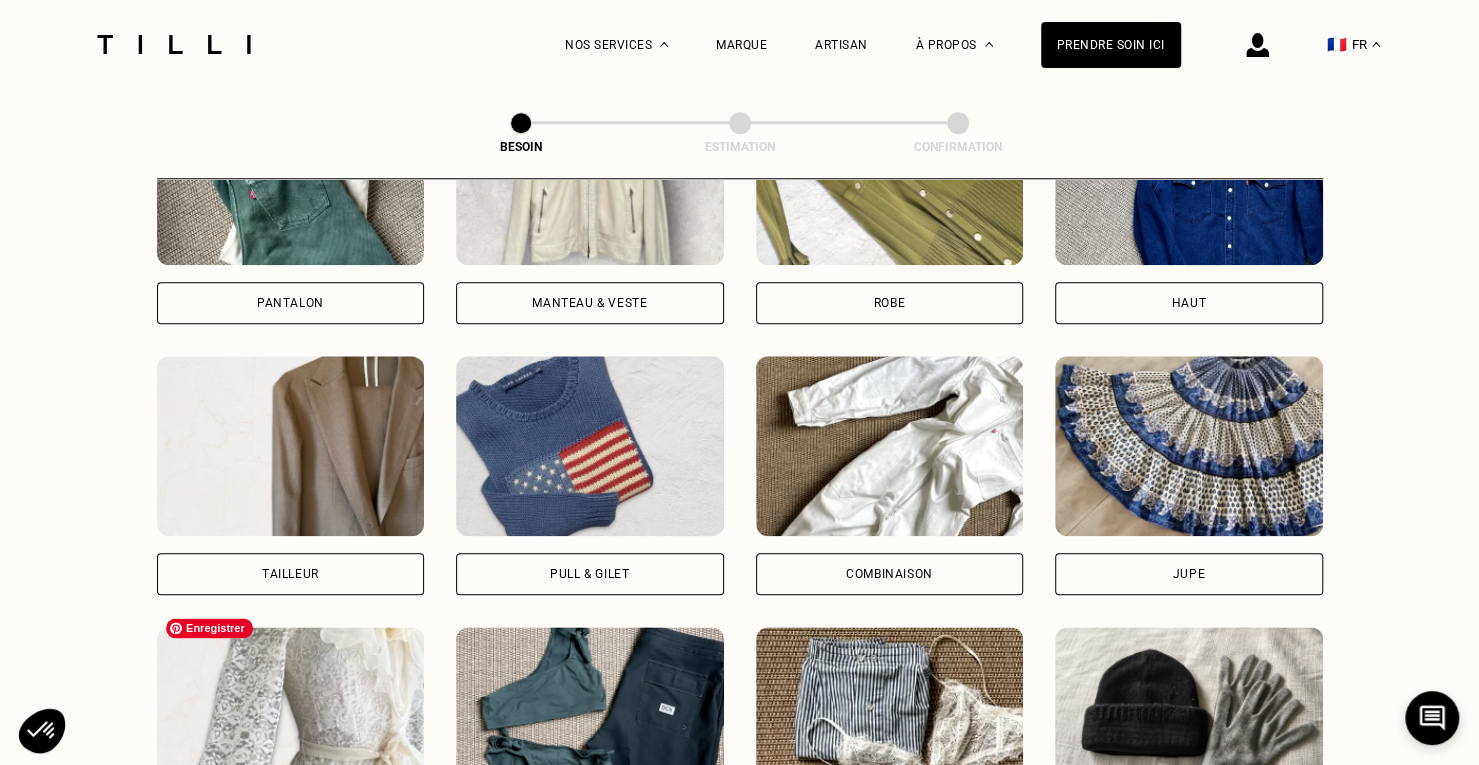 click at bounding box center (291, 717) 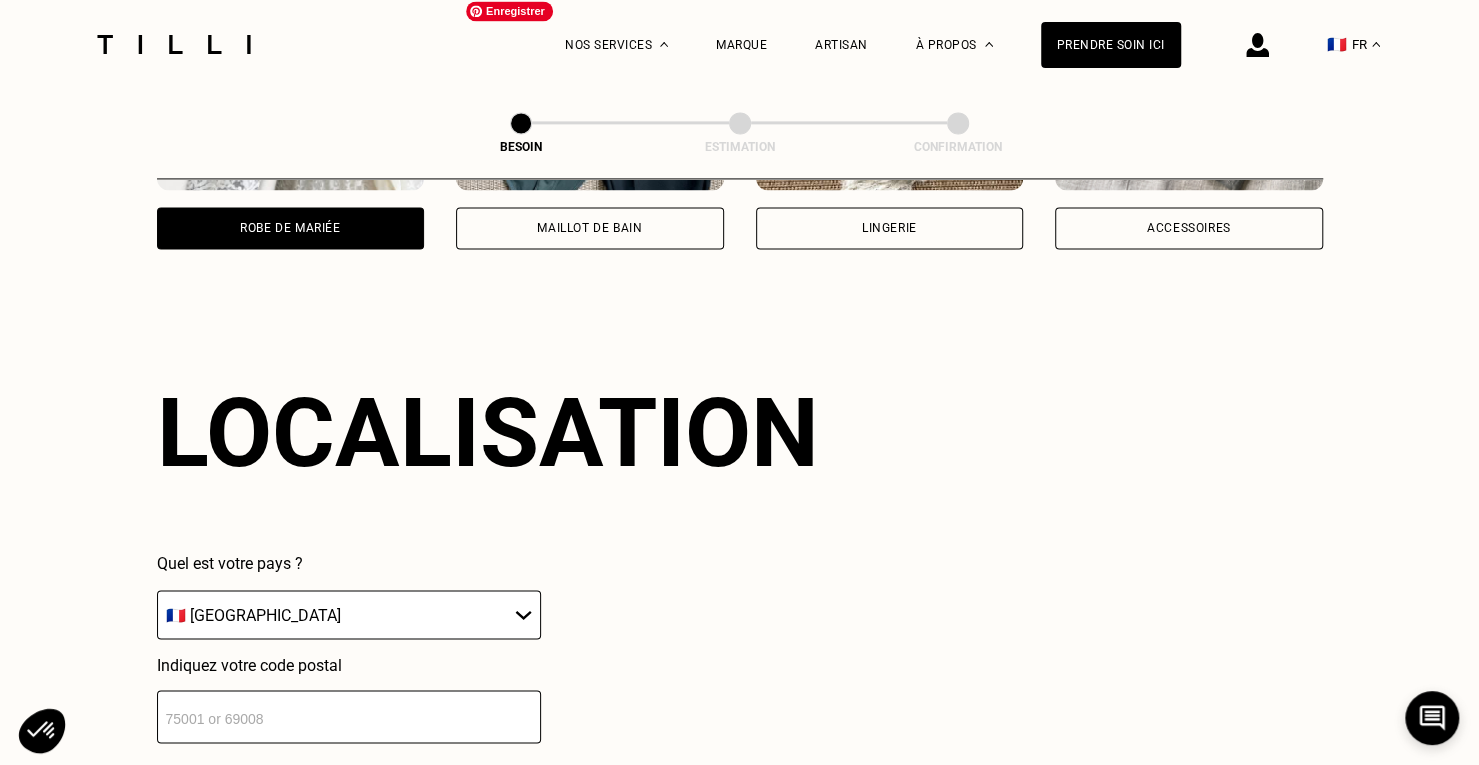 scroll, scrollTop: 1740, scrollLeft: 0, axis: vertical 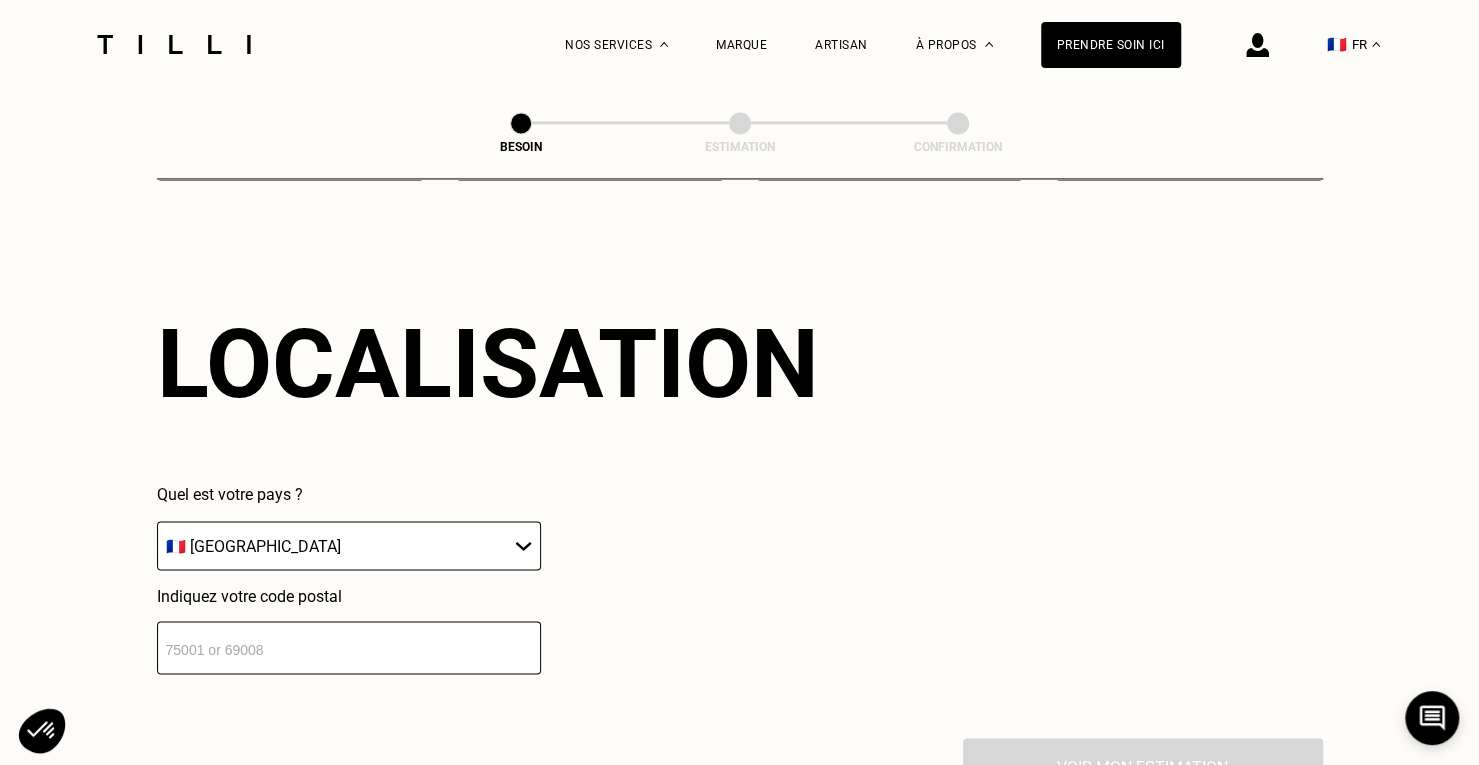 click at bounding box center [349, 647] 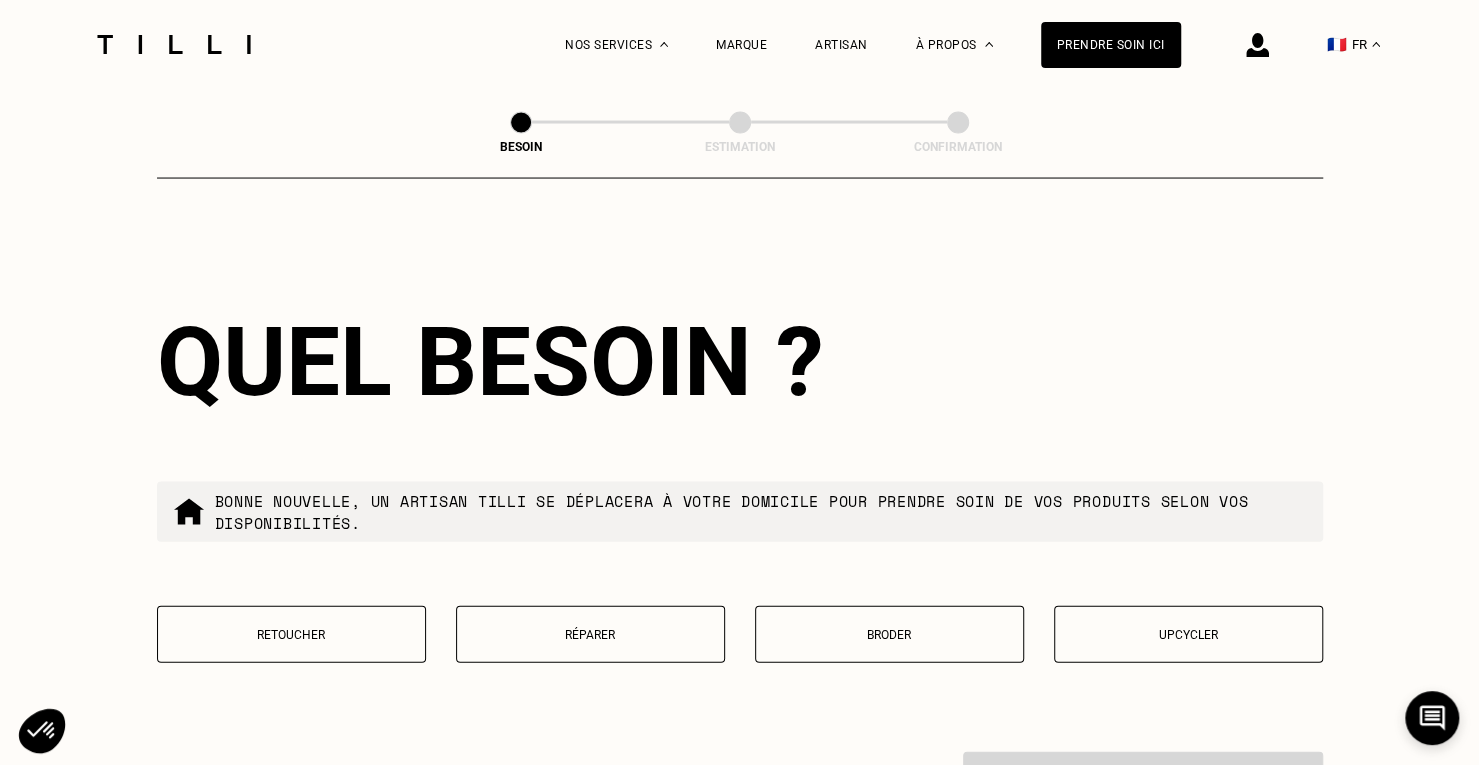 scroll, scrollTop: 2436, scrollLeft: 0, axis: vertical 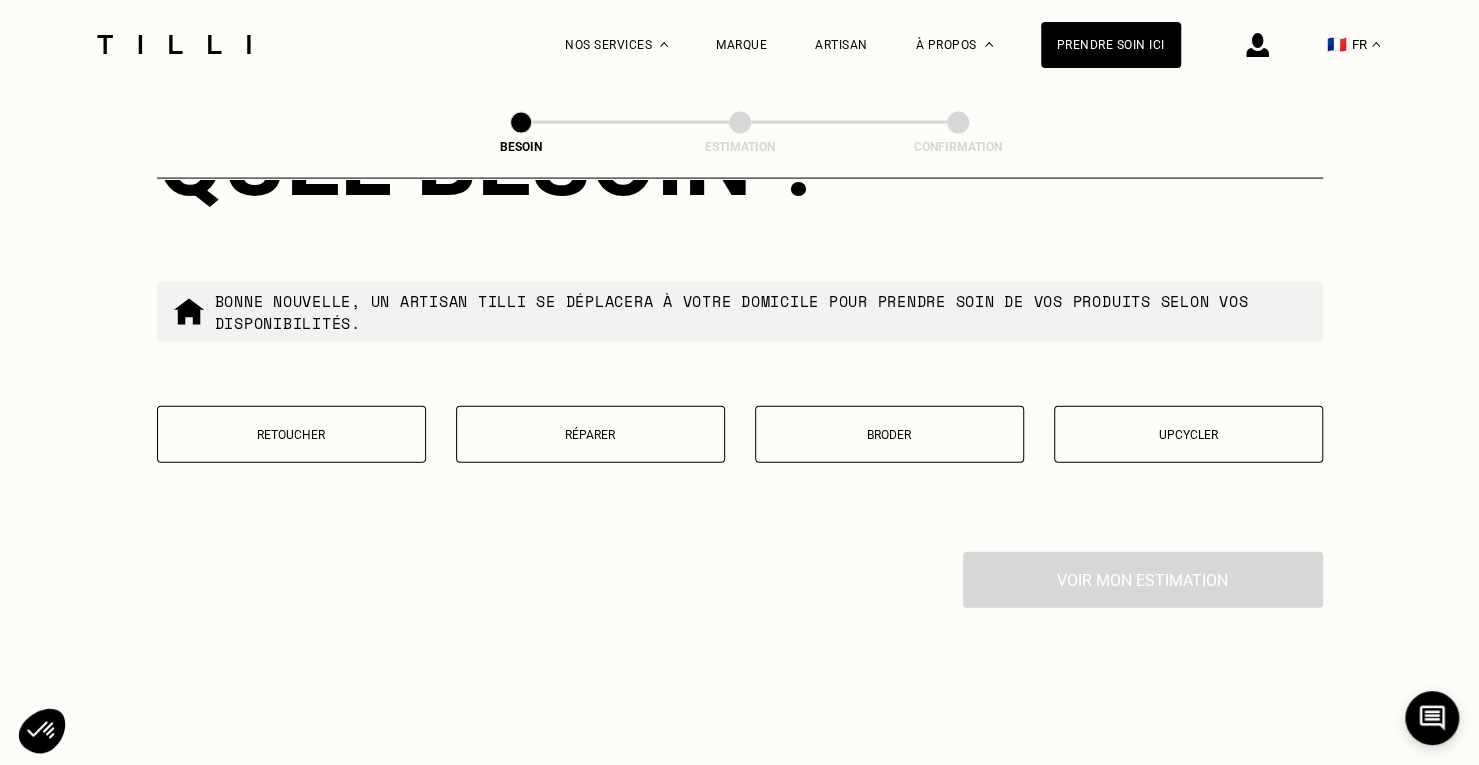 type on "92130" 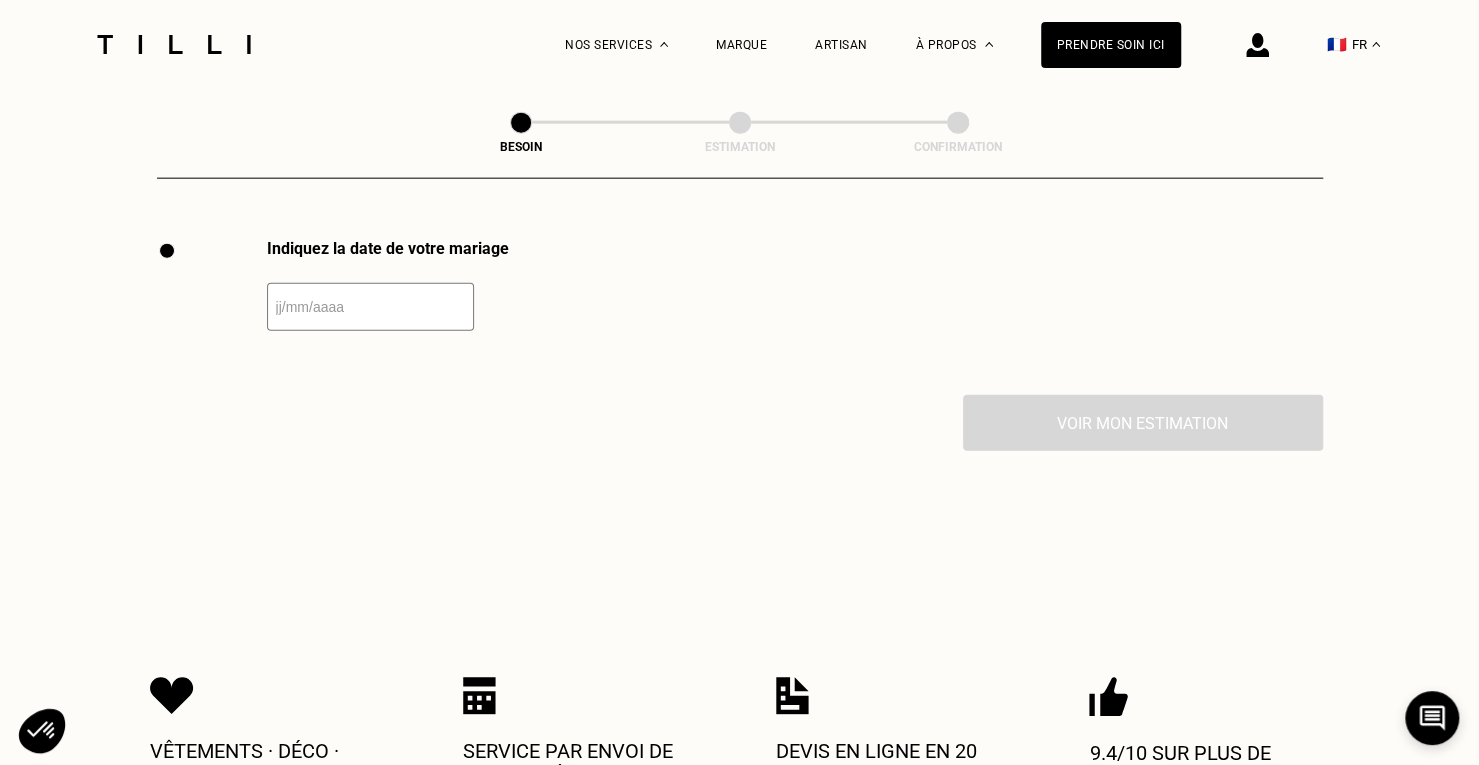 scroll, scrollTop: 2750, scrollLeft: 0, axis: vertical 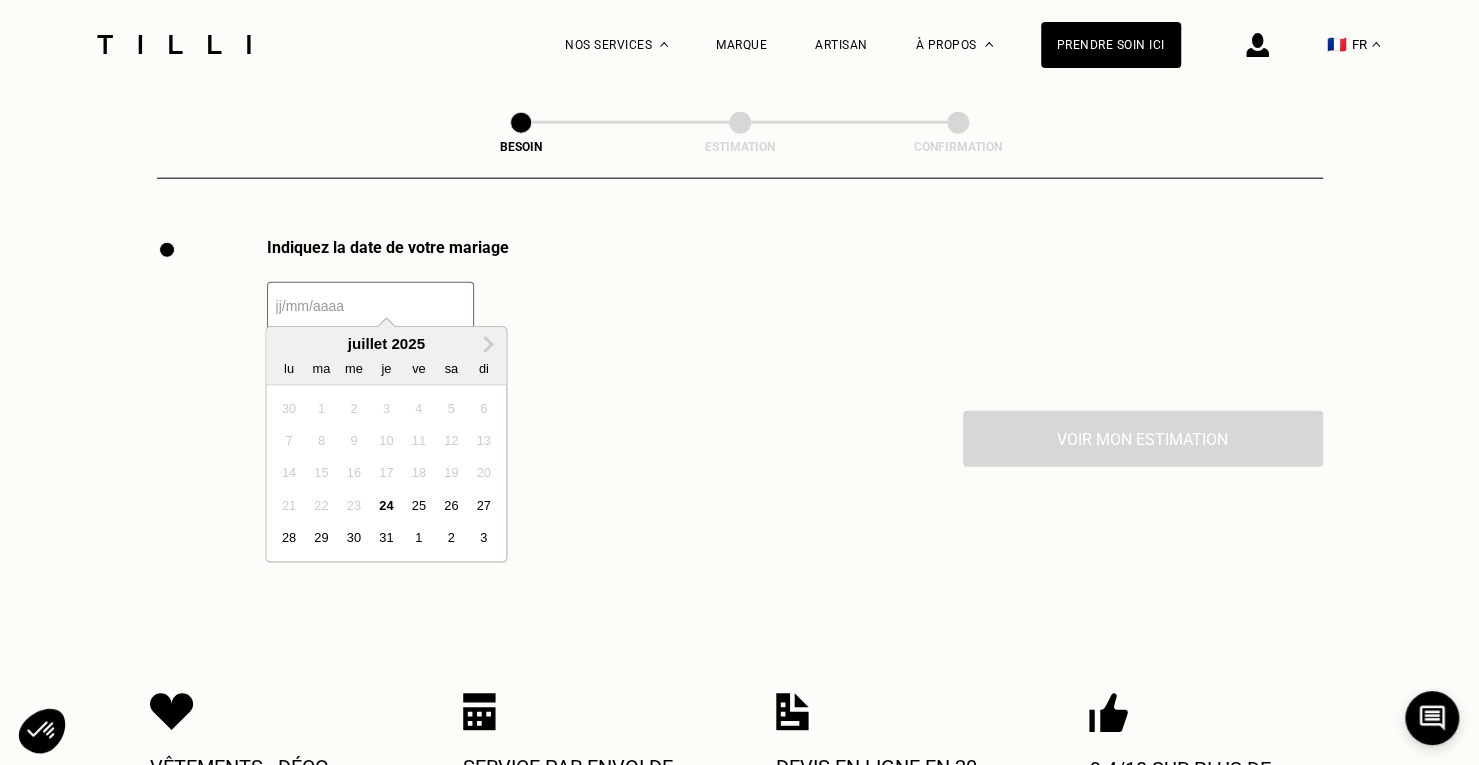 click at bounding box center [370, 306] 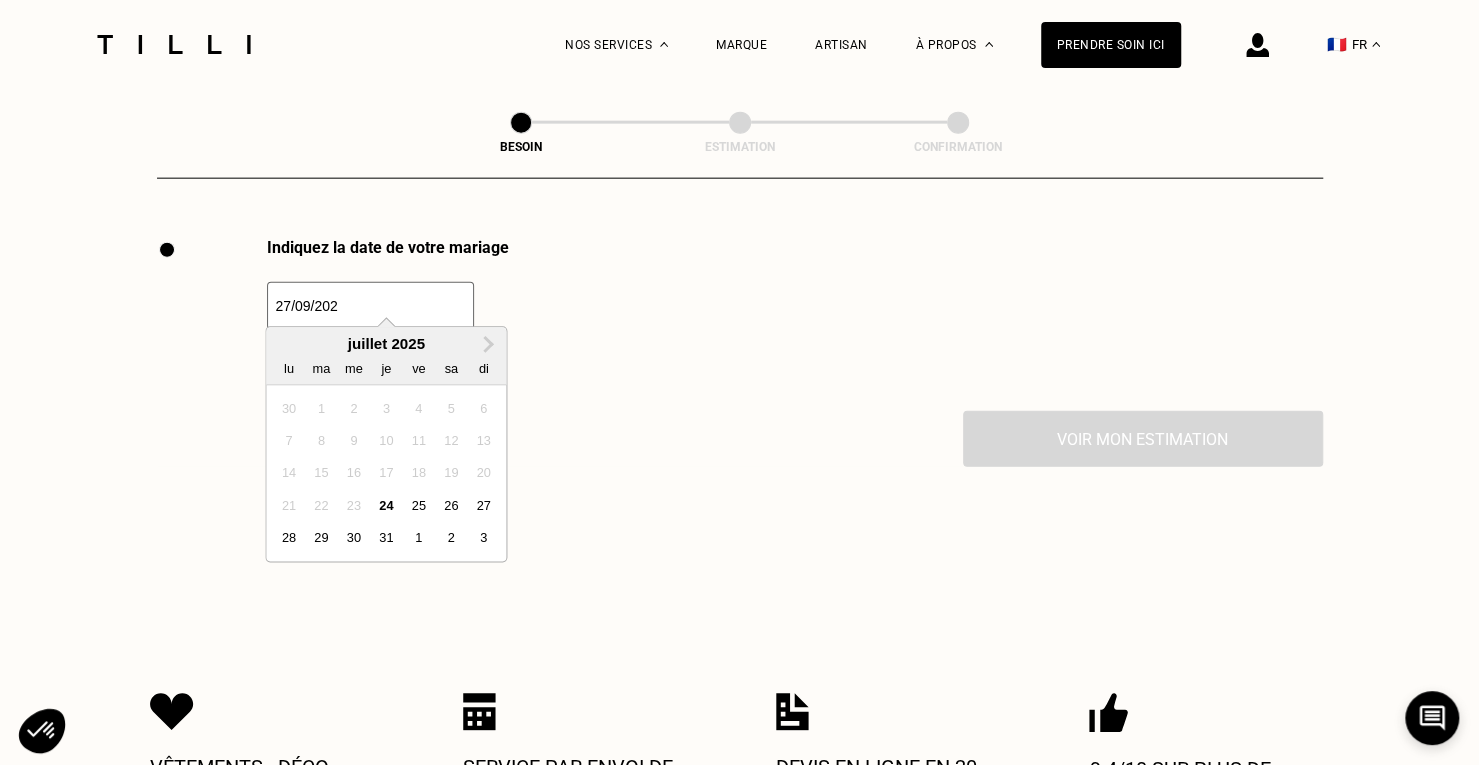 type on "[DATE]" 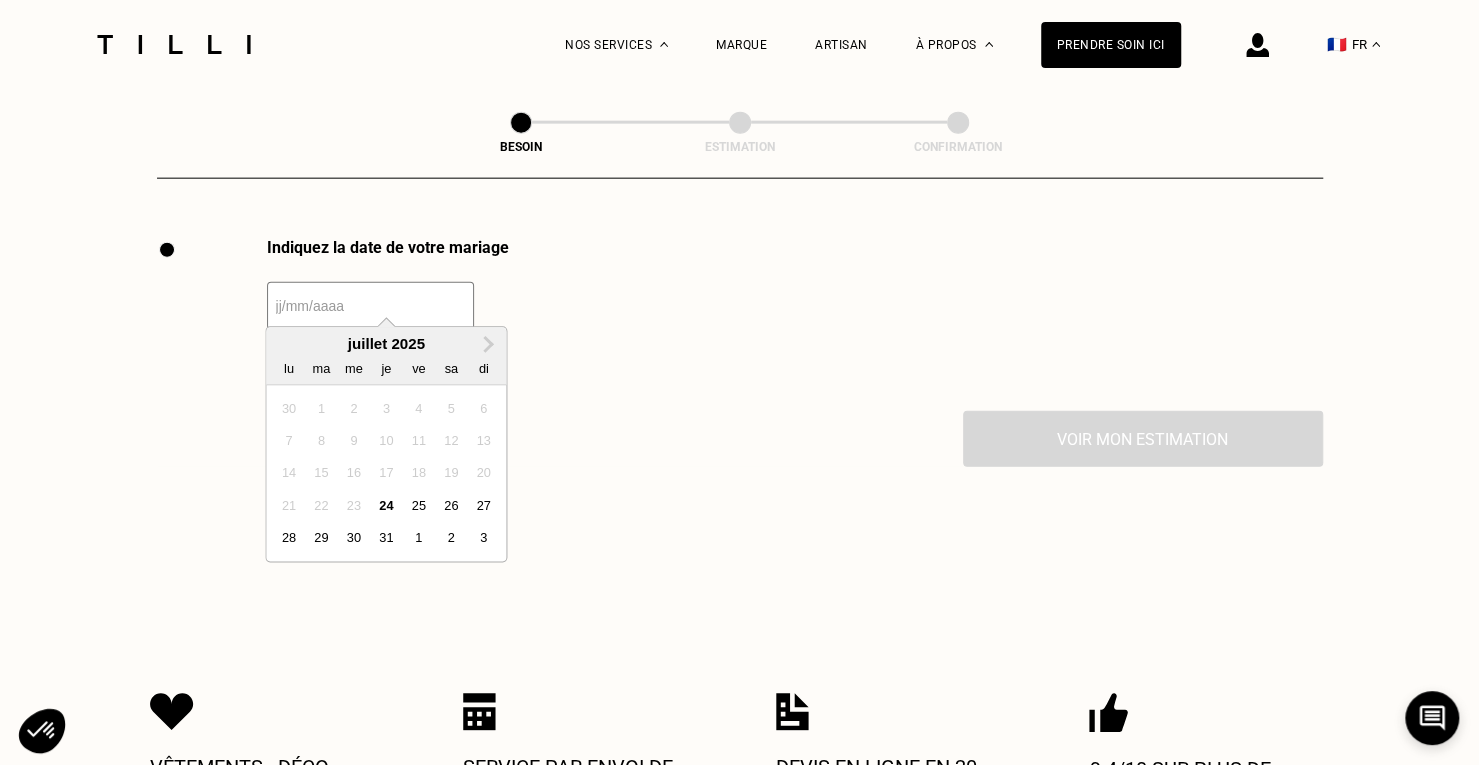 click on "Indiquez la date de votre mariage Next Month [DATE] lu ma me je ve sa di 30 1 2 3 4 5 6 7 8 9 10 11 12 13 14 15 16 17 18 19 20 21 22 23 24 25 26 27 28 29 30 31 1 2 3" at bounding box center [740, 324] 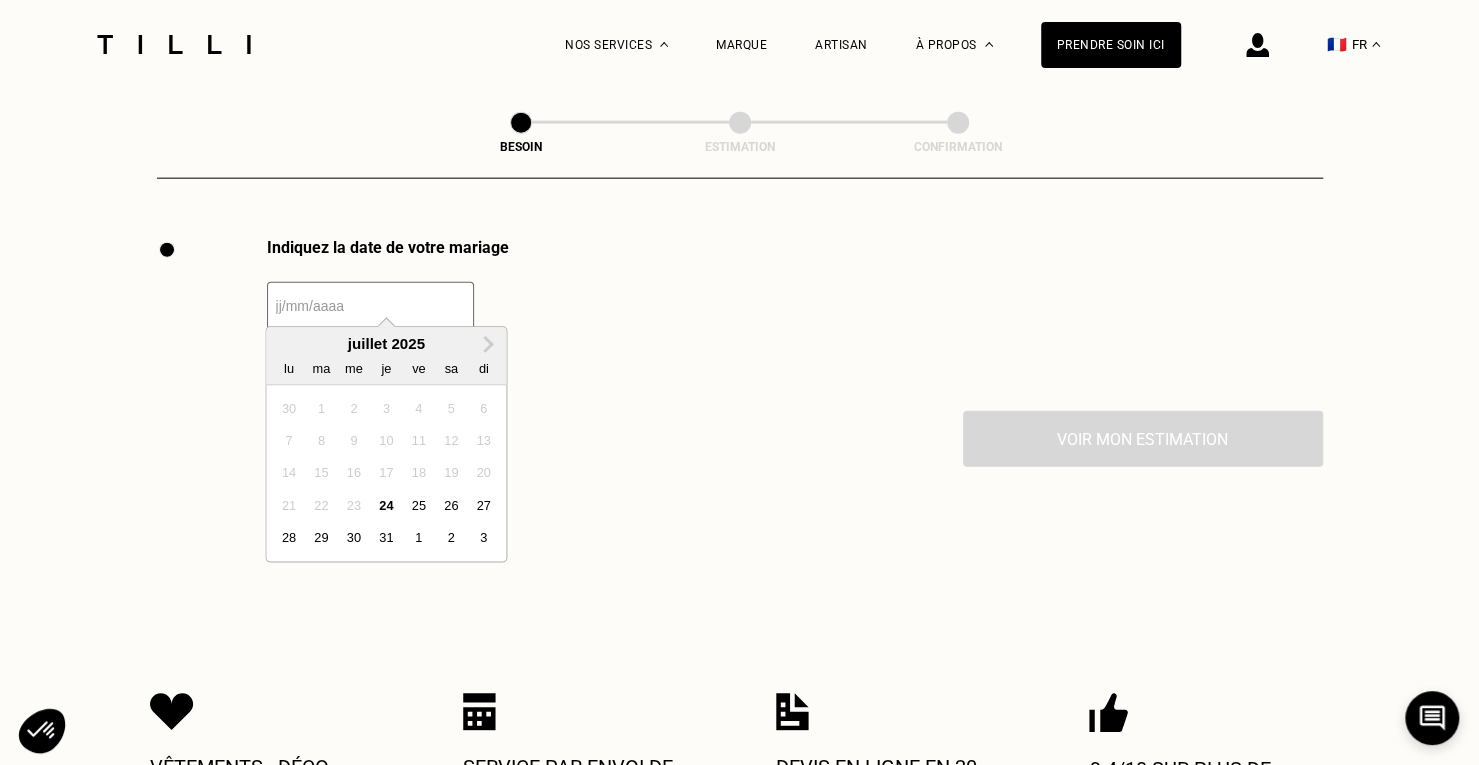 click at bounding box center [370, 306] 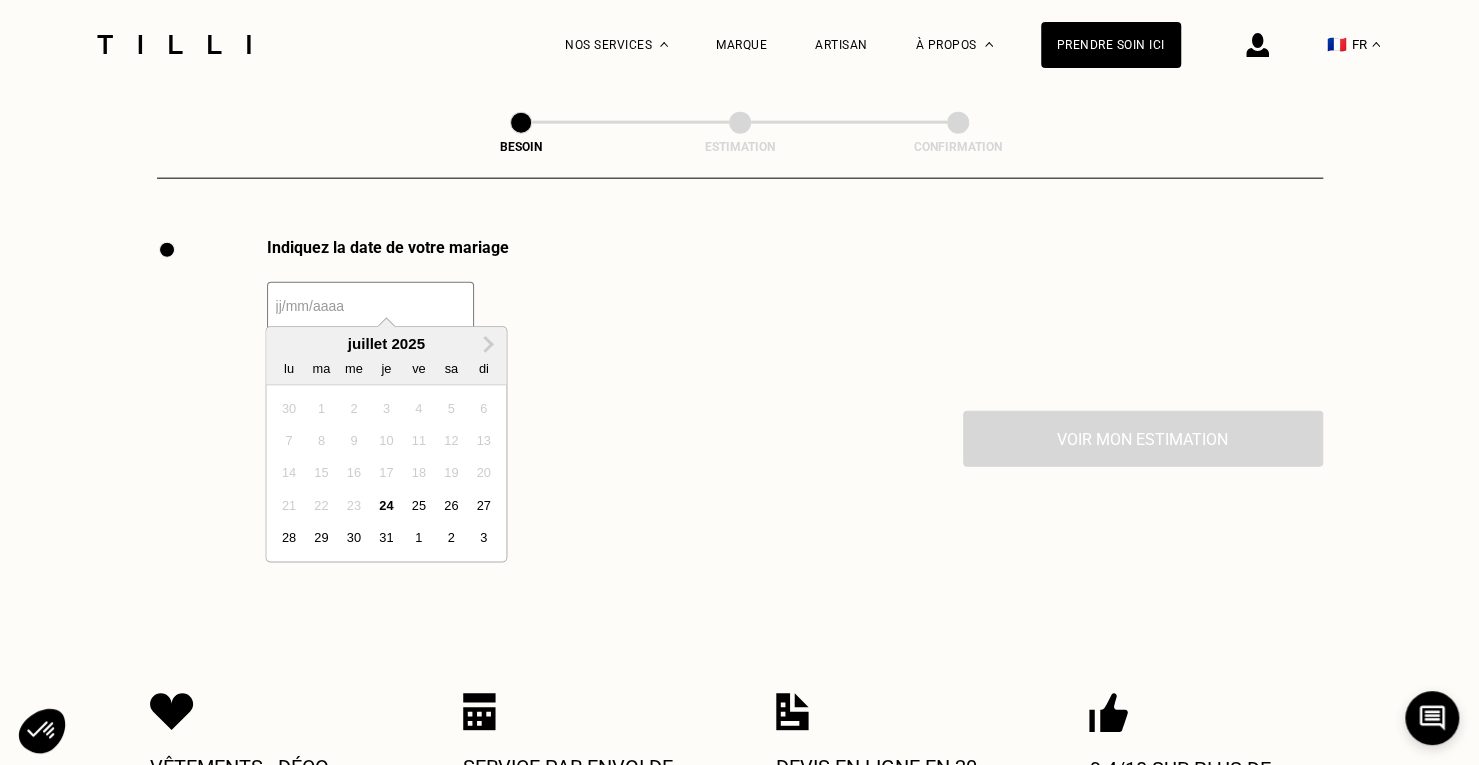 click on "Next Month" at bounding box center [488, 346] 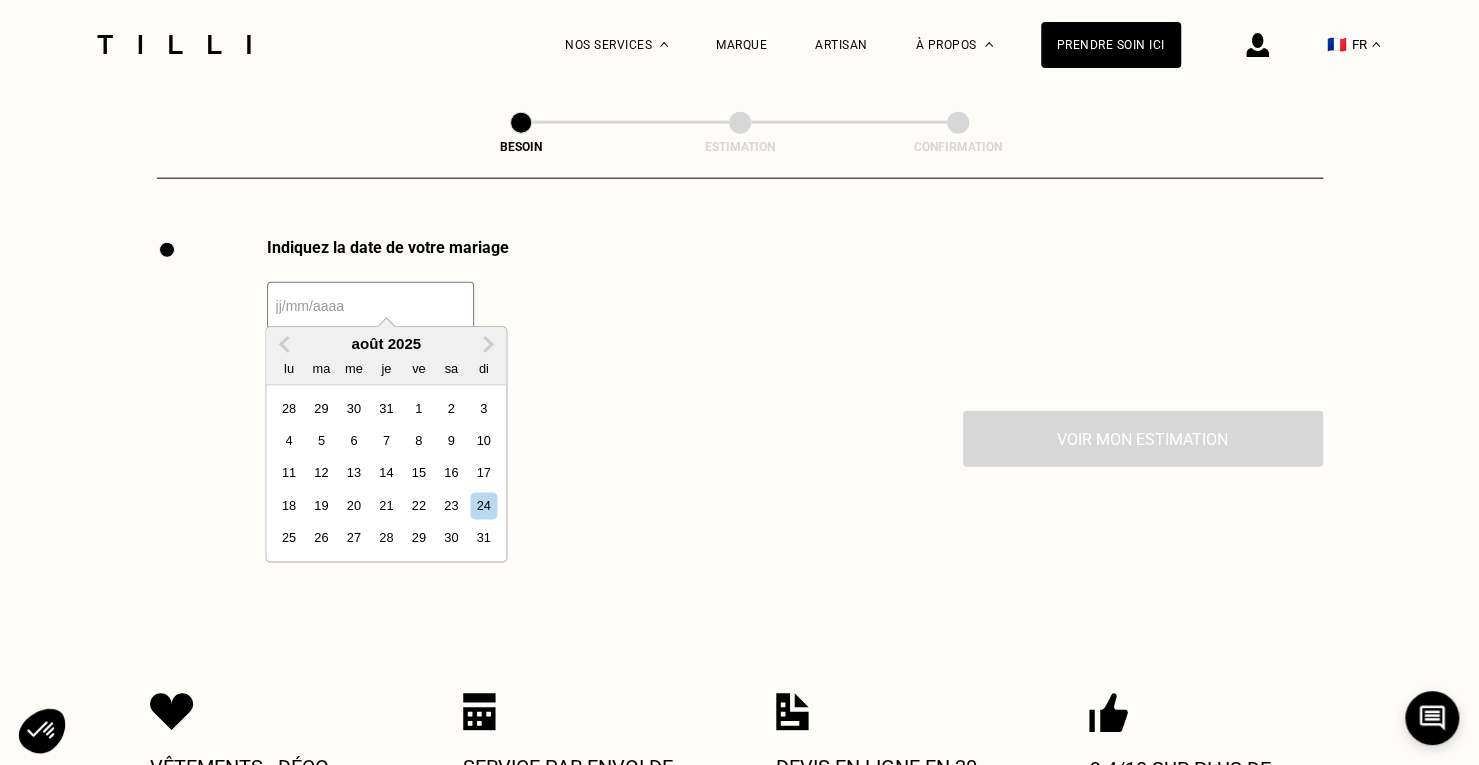 click on "Next Month" at bounding box center [488, 346] 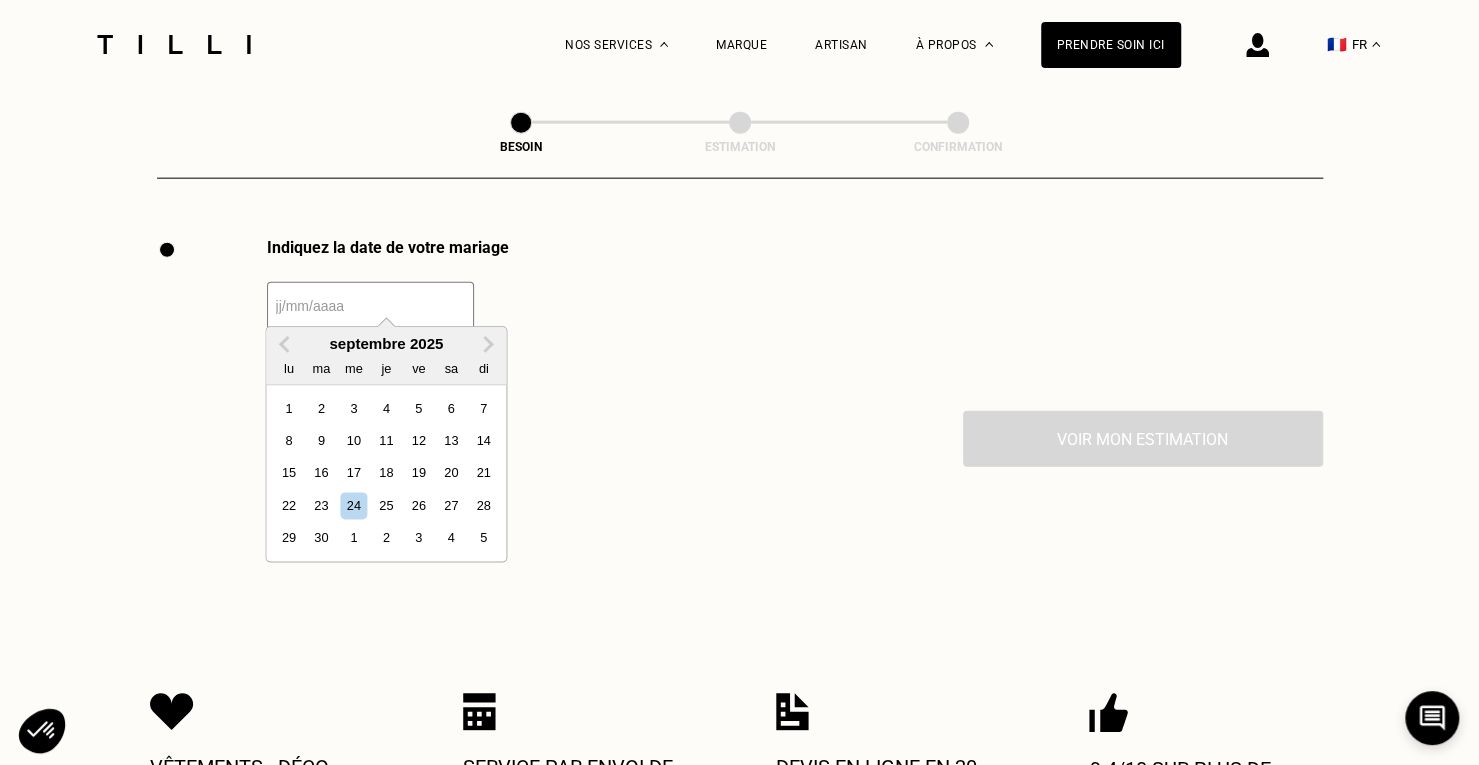 click on "27" at bounding box center [451, 506] 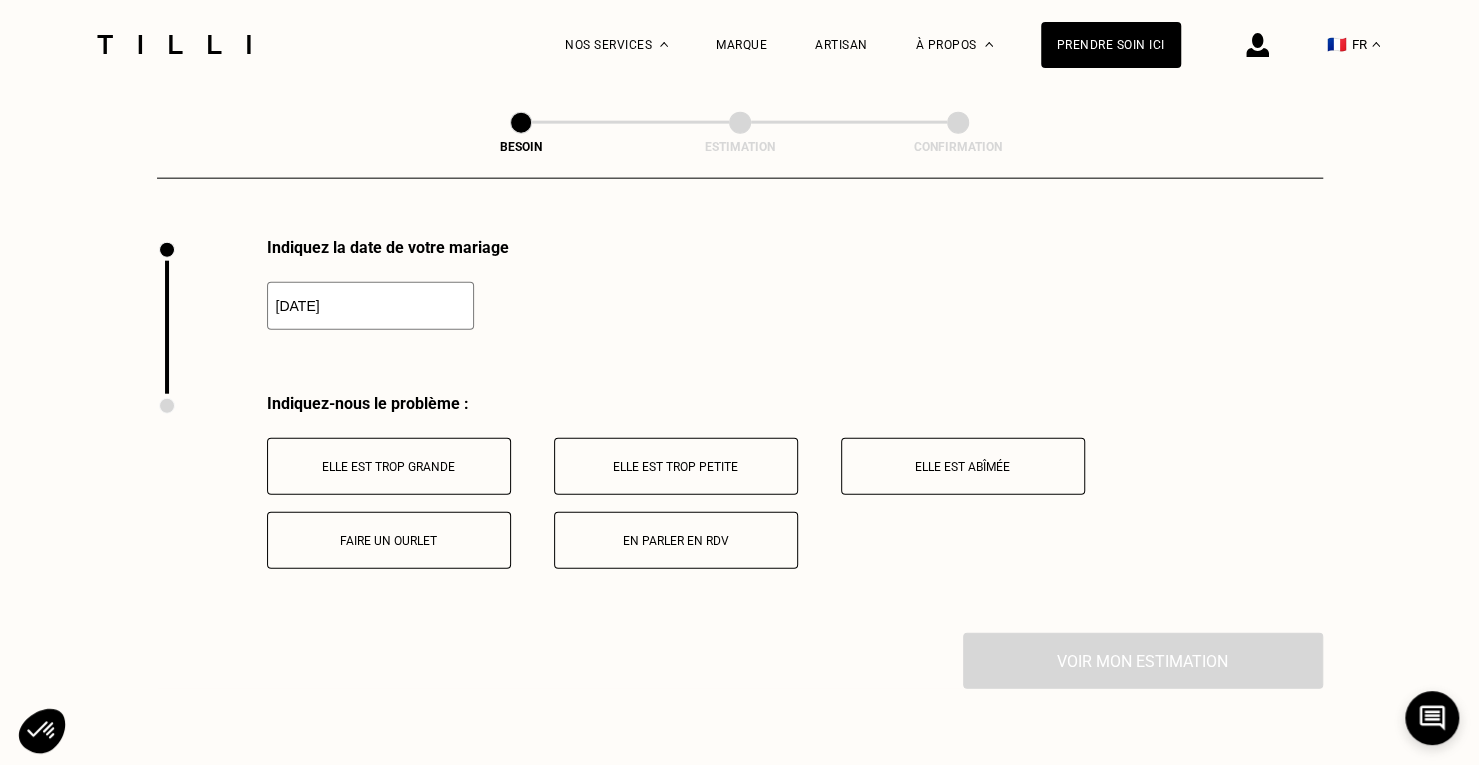 click on "Elle est trop grande" at bounding box center (389, 466) 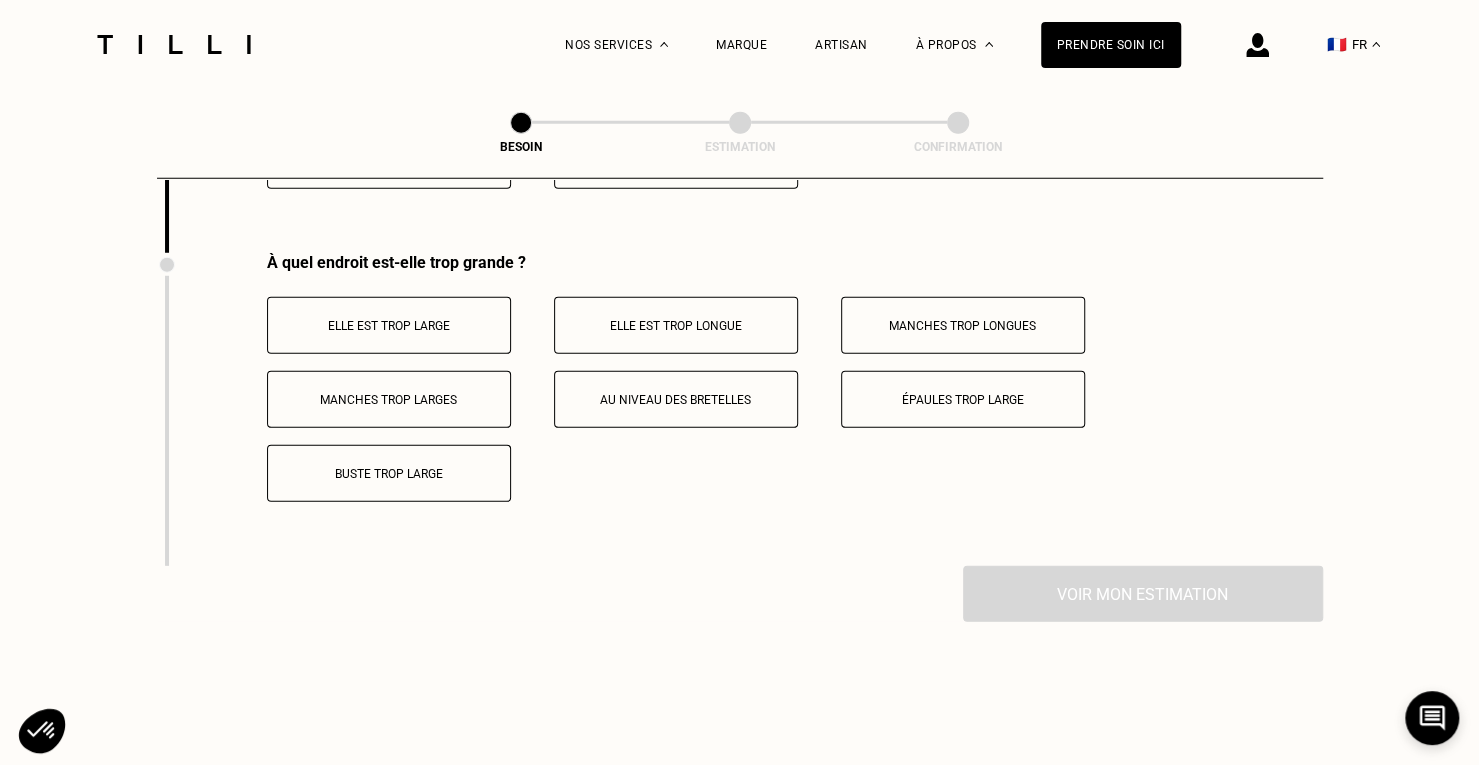 scroll, scrollTop: 3146, scrollLeft: 0, axis: vertical 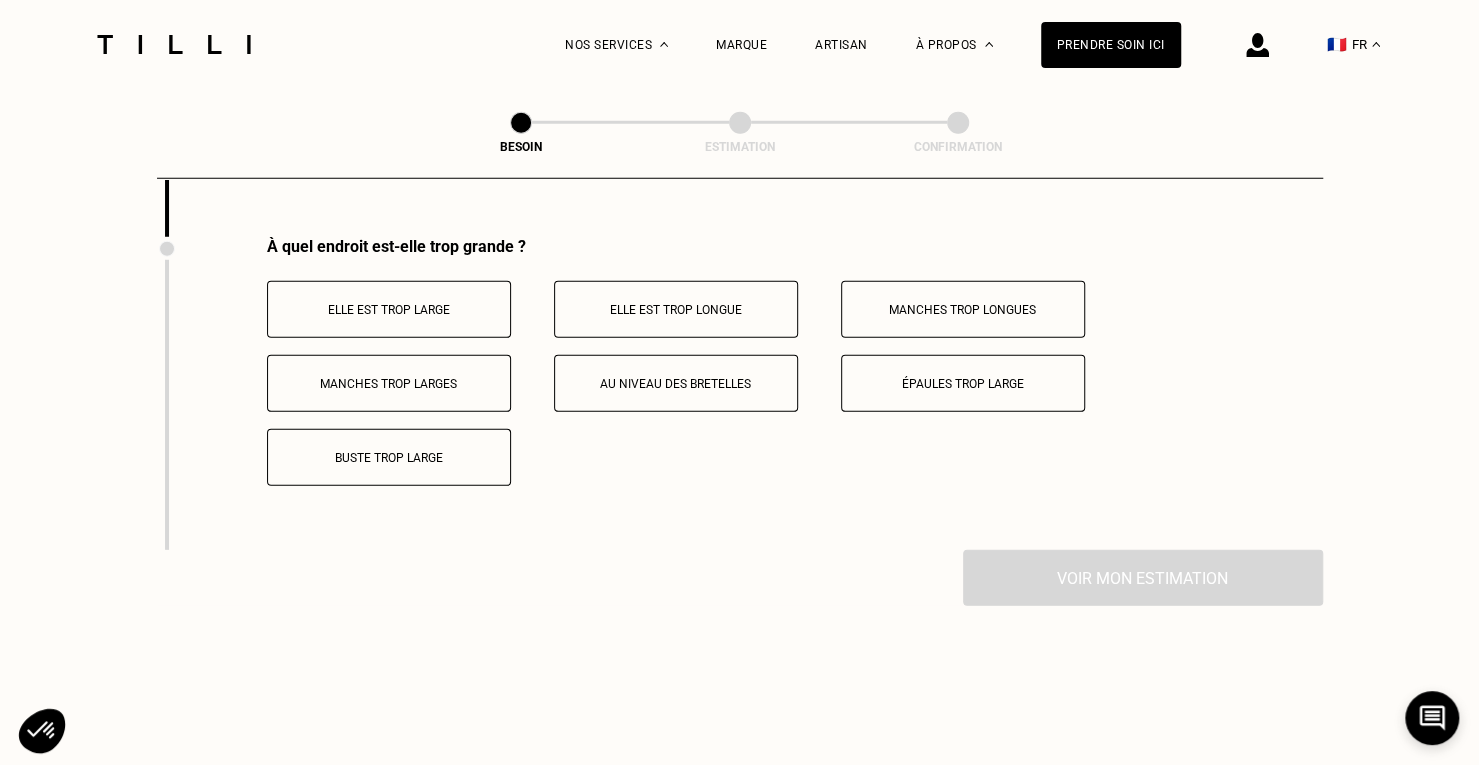 click on "Elle est trop large" at bounding box center [389, 309] 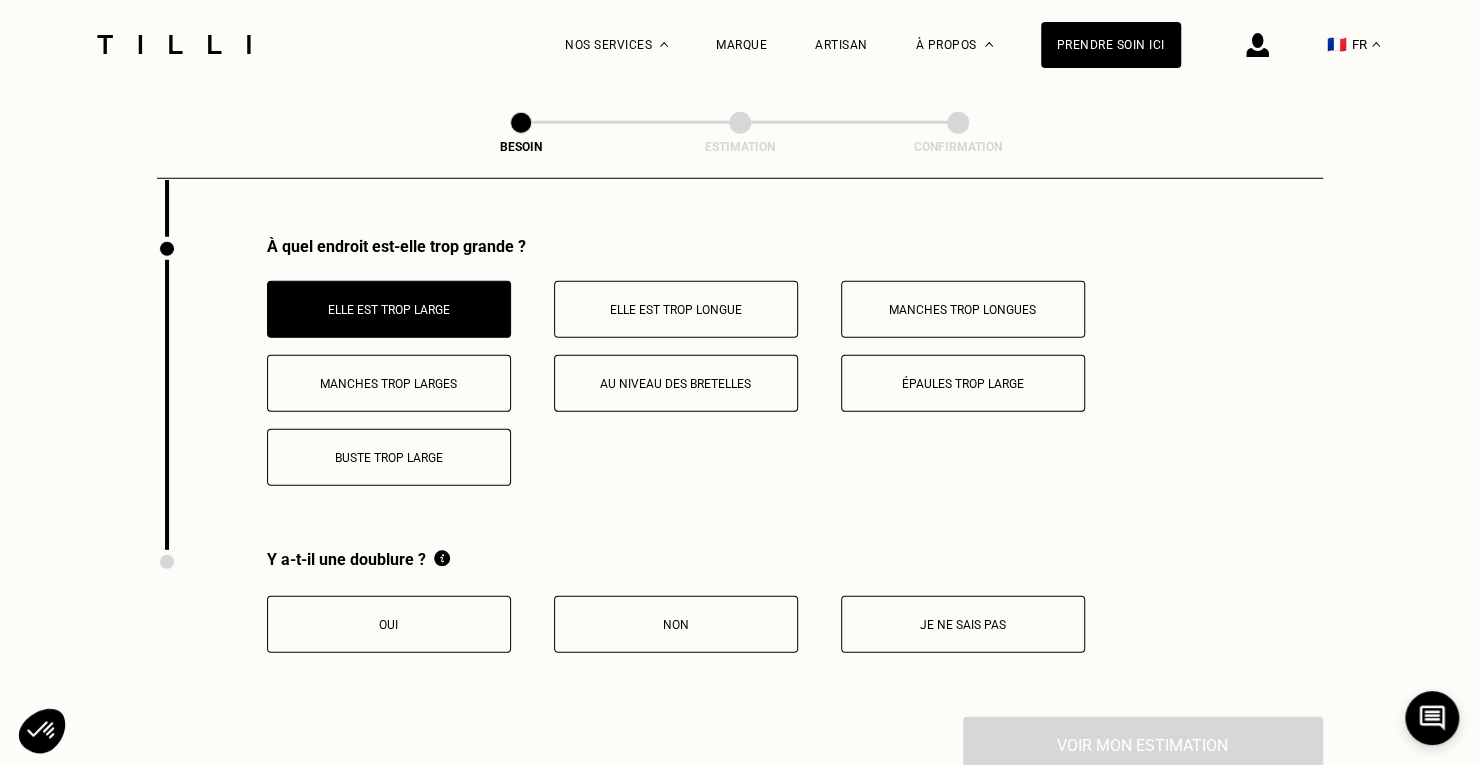 click on "Elle est trop longue" at bounding box center (676, 310) 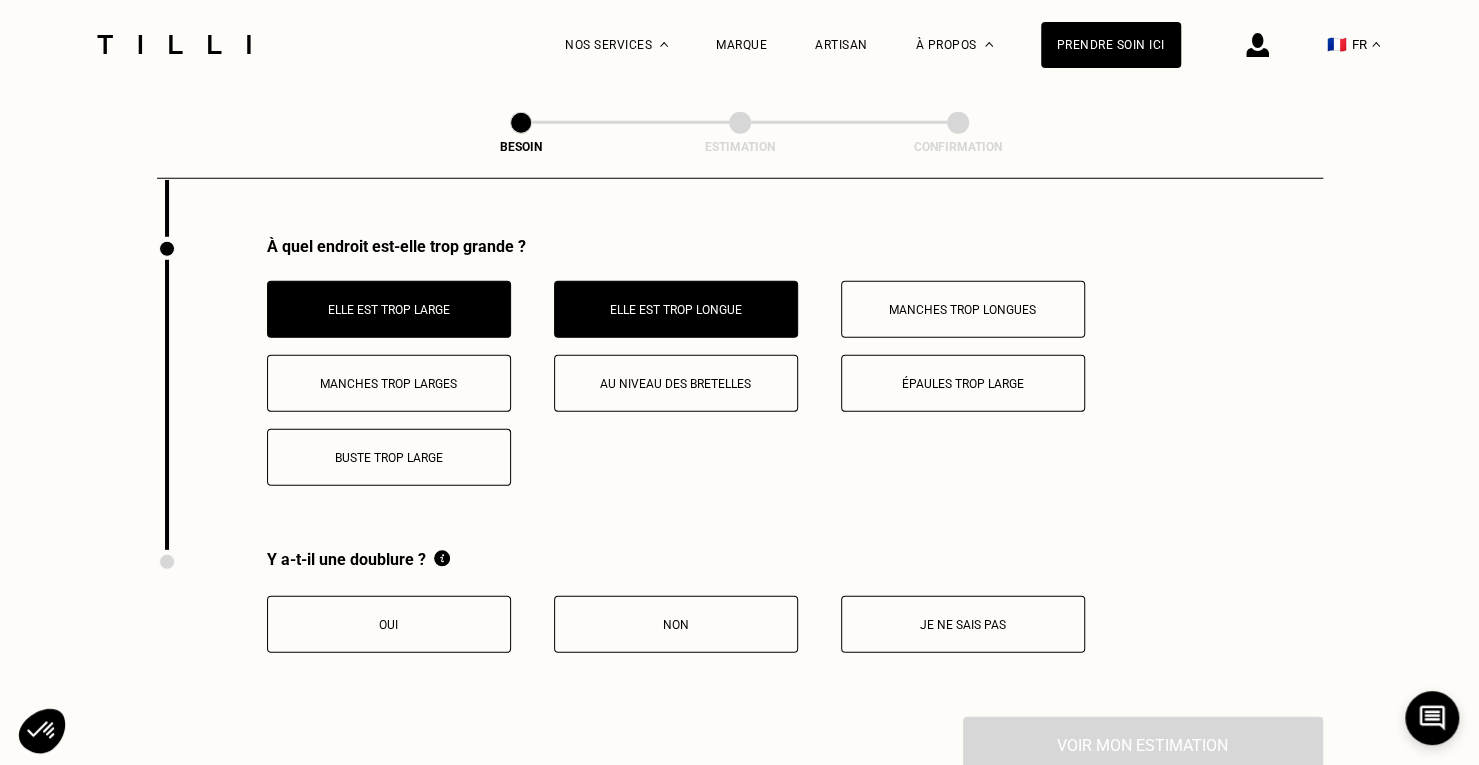 click on "Oui" at bounding box center (389, 624) 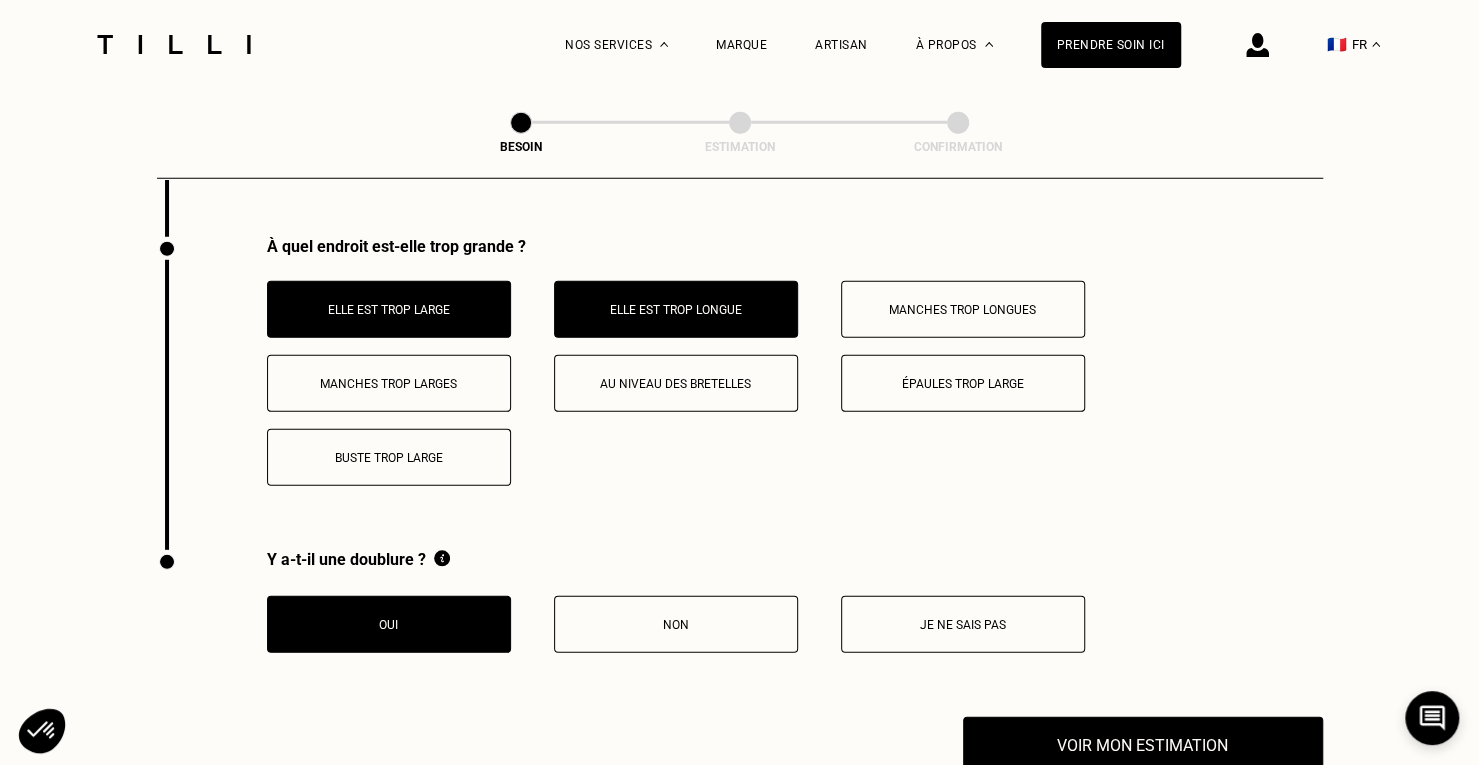 click on "Voir mon estimation" at bounding box center [1143, 745] 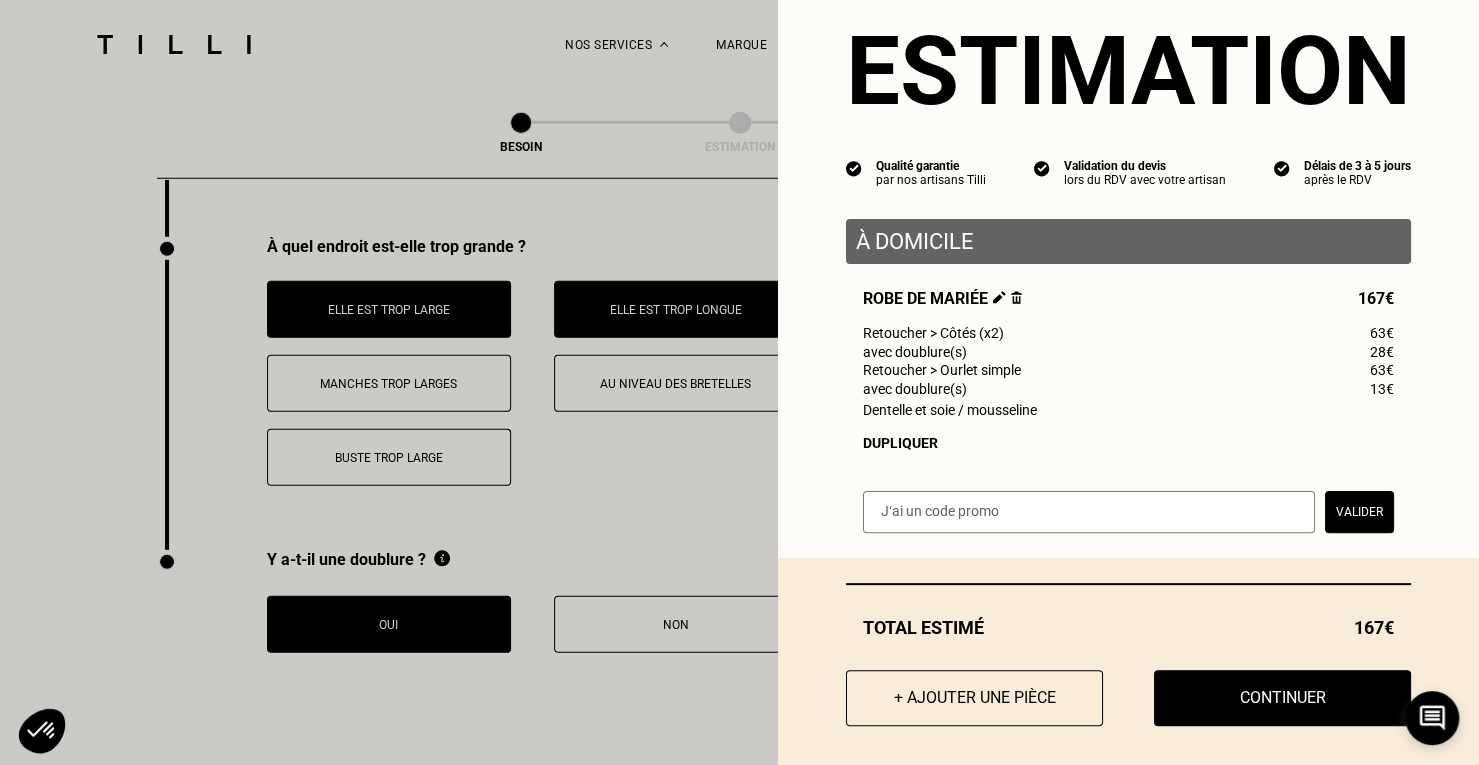 scroll, scrollTop: 68, scrollLeft: 0, axis: vertical 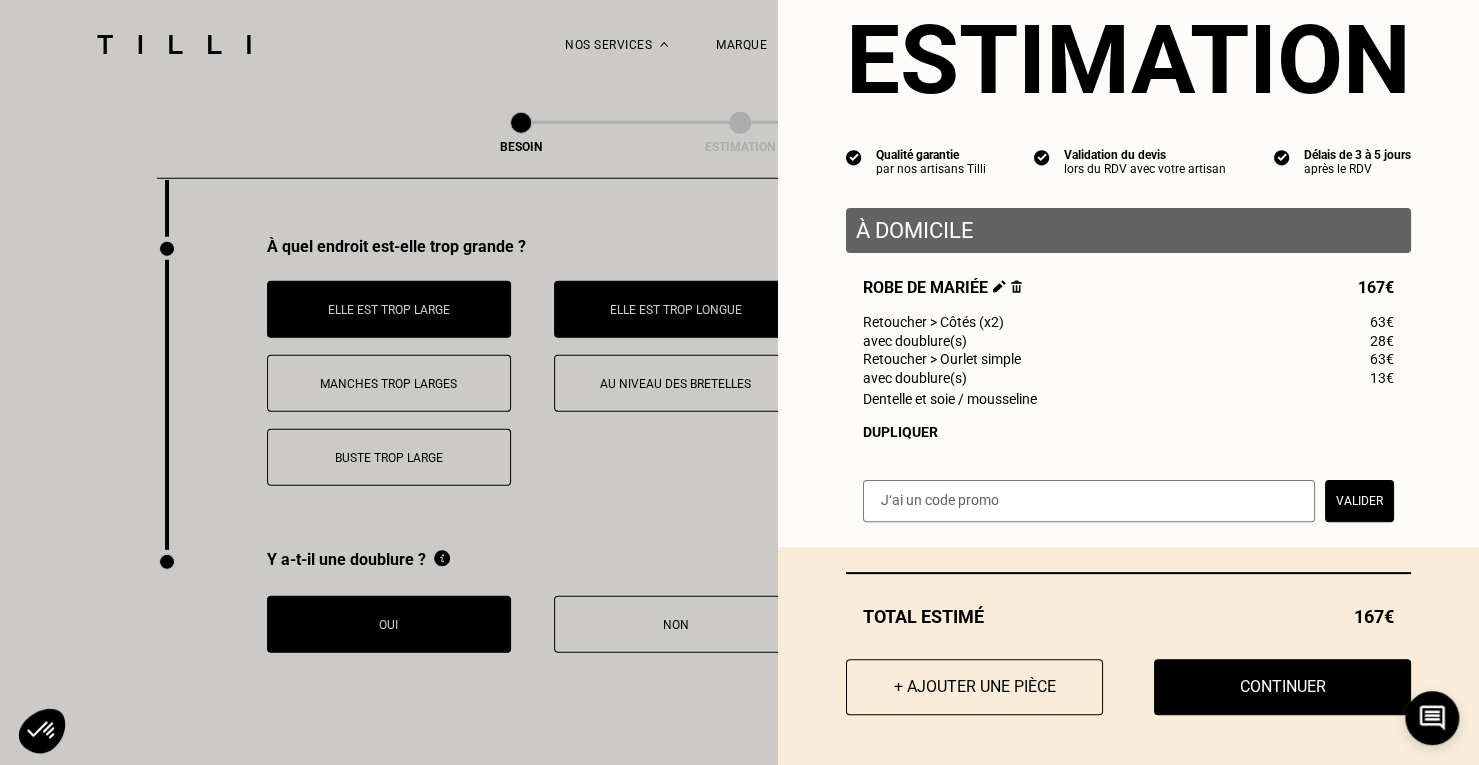 click on "Continuer" at bounding box center [1282, 687] 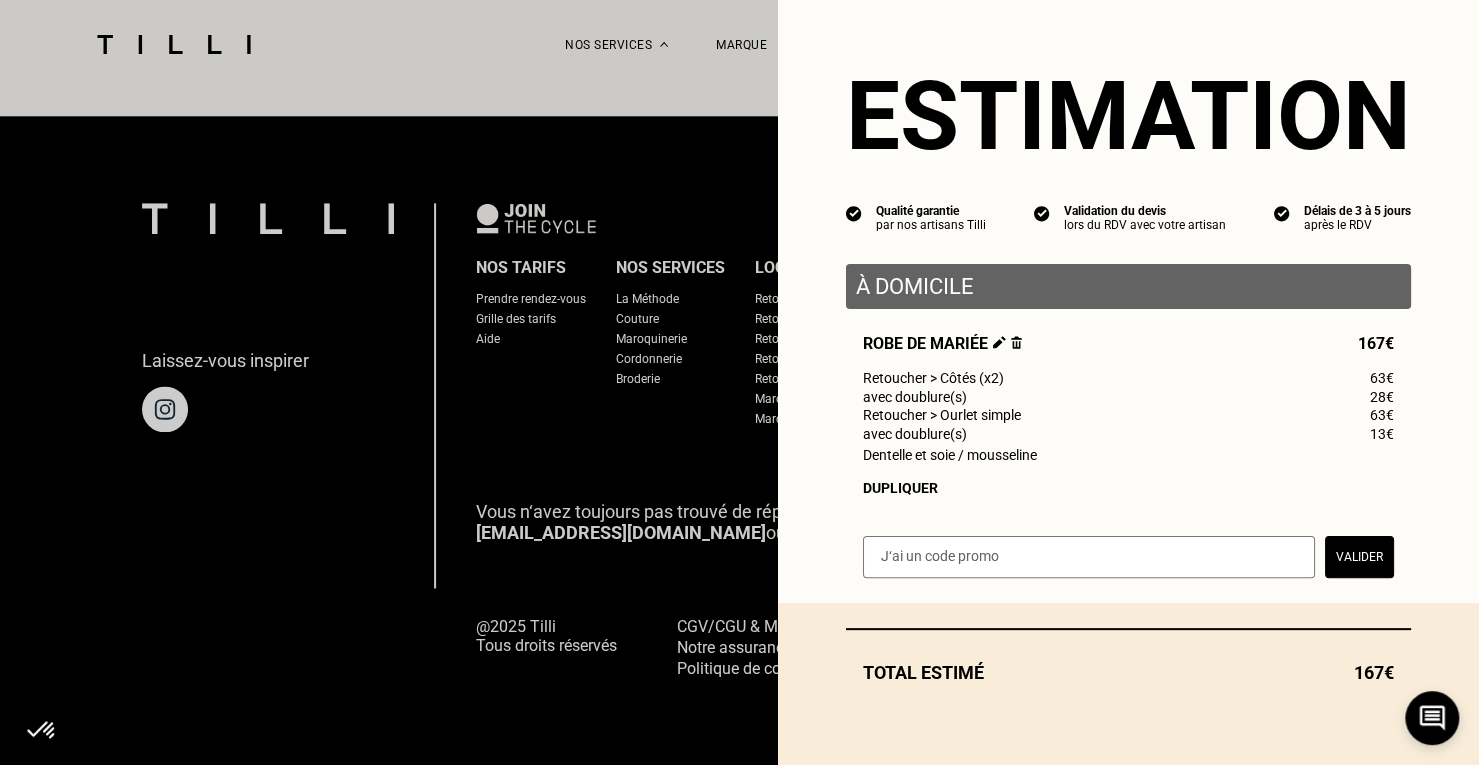 scroll, scrollTop: 1261, scrollLeft: 0, axis: vertical 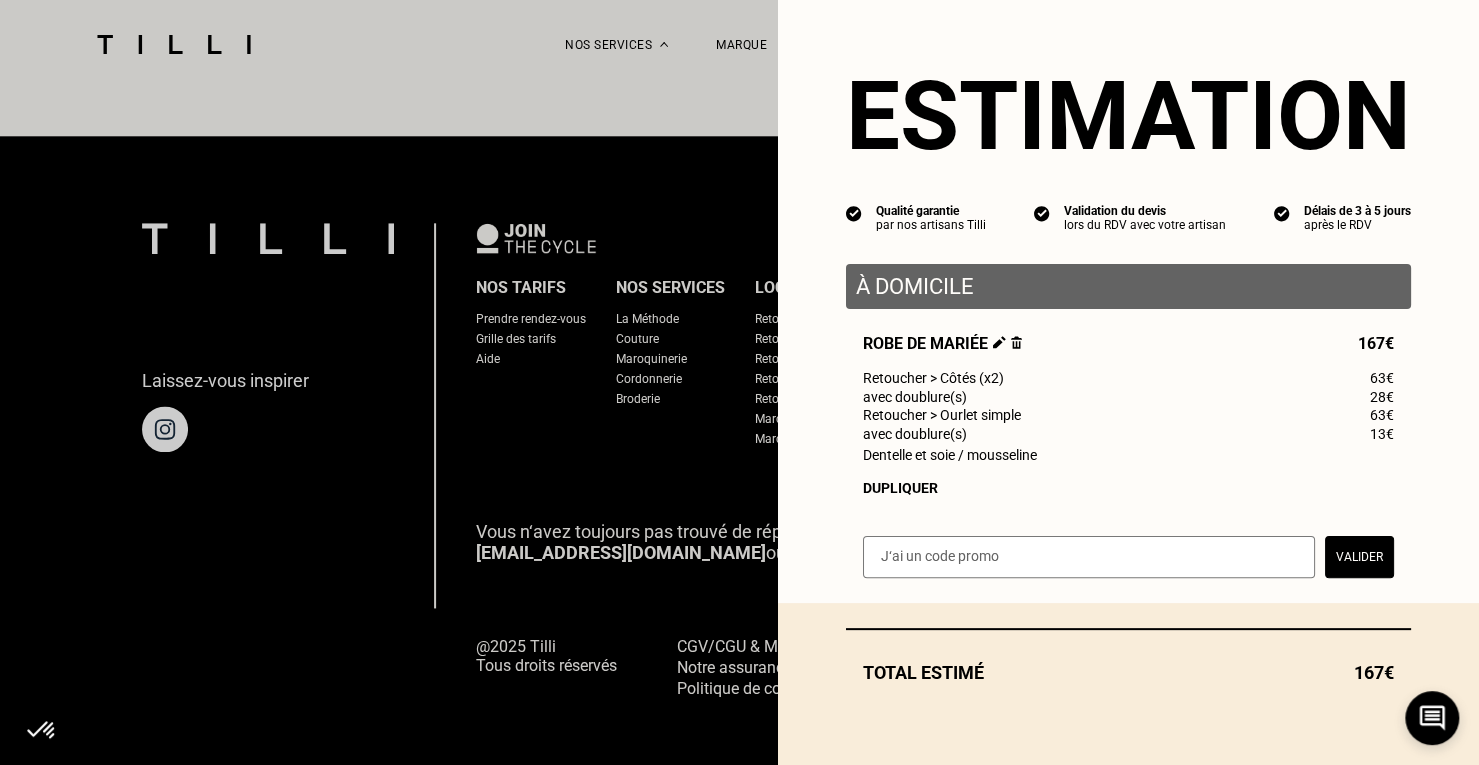 select on "FR" 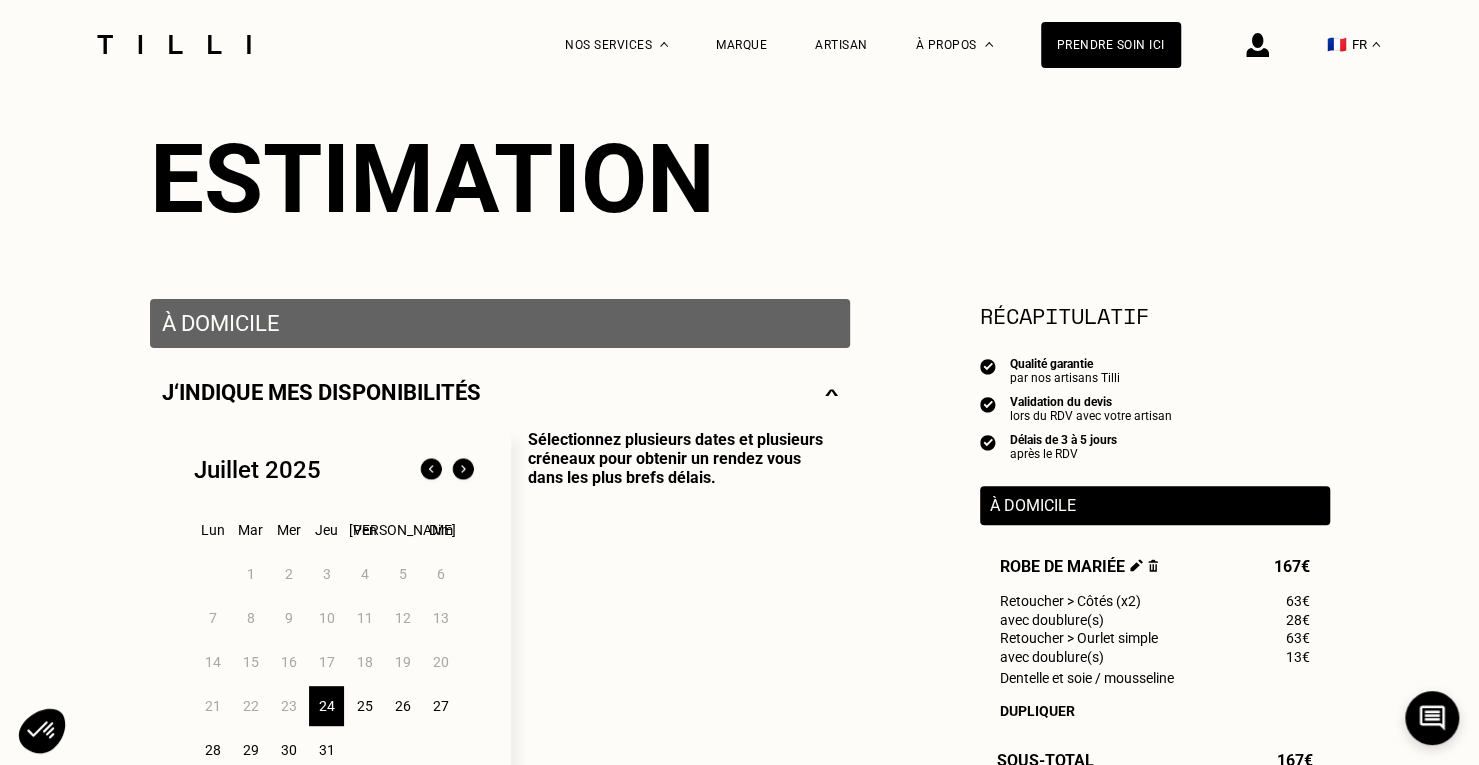 scroll, scrollTop: 300, scrollLeft: 0, axis: vertical 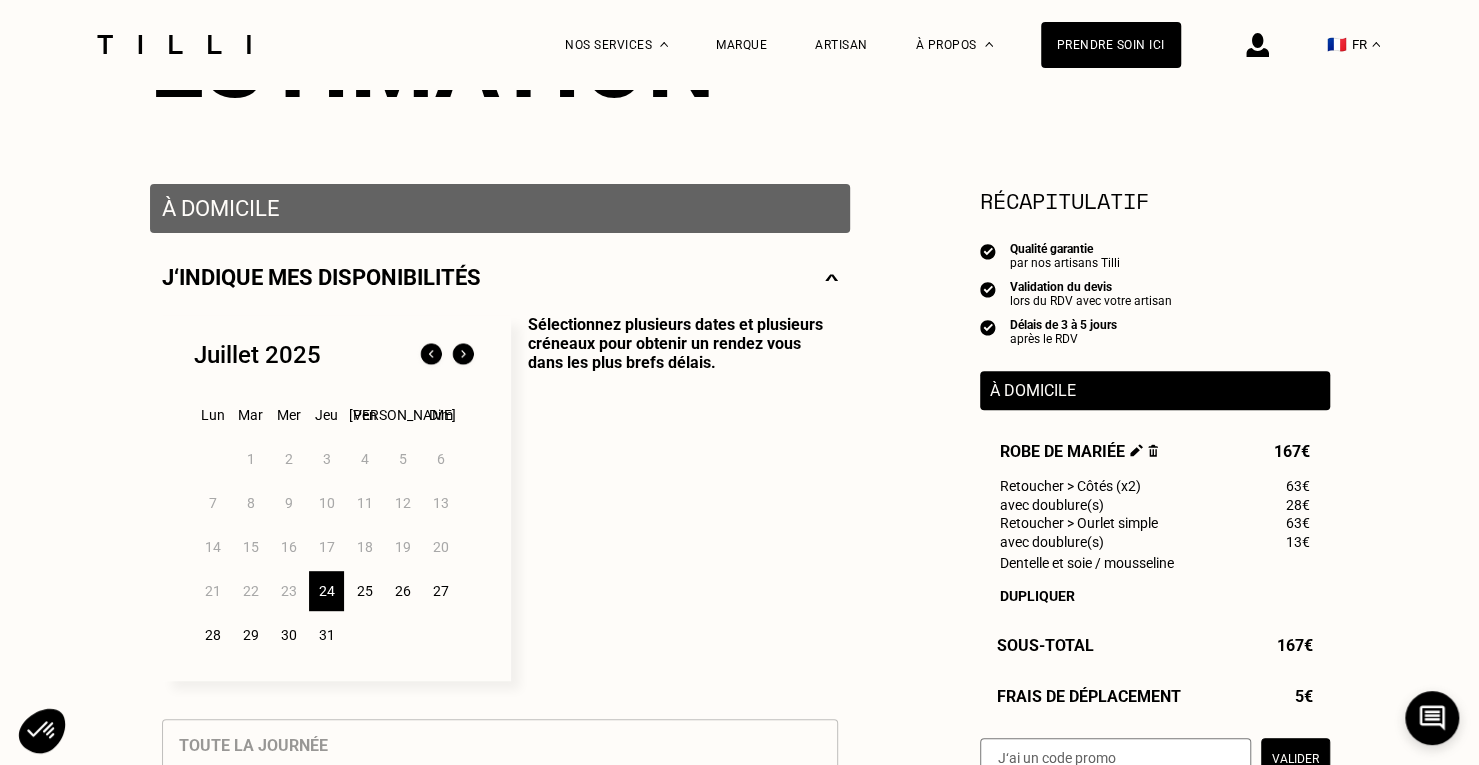 click at bounding box center [463, 355] 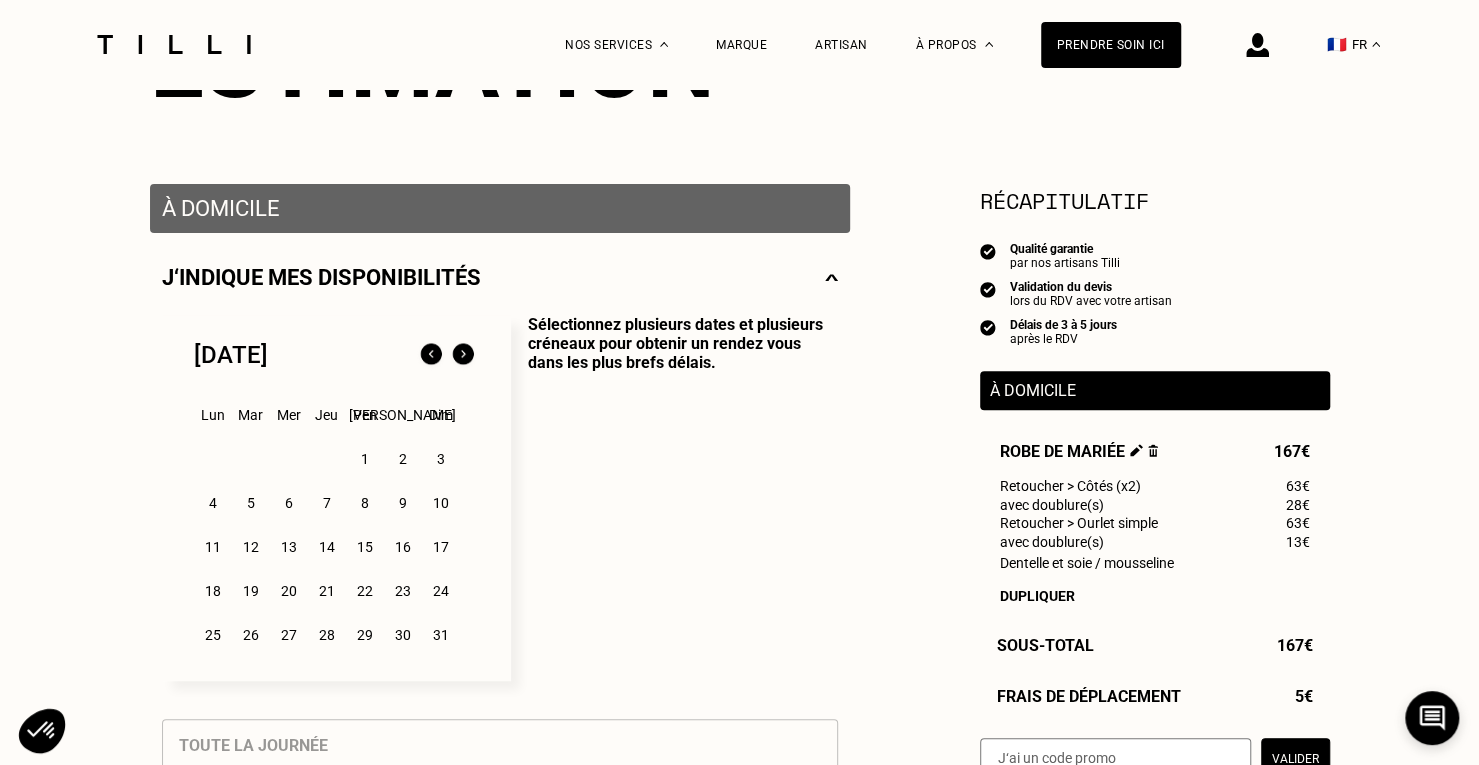 click at bounding box center [463, 355] 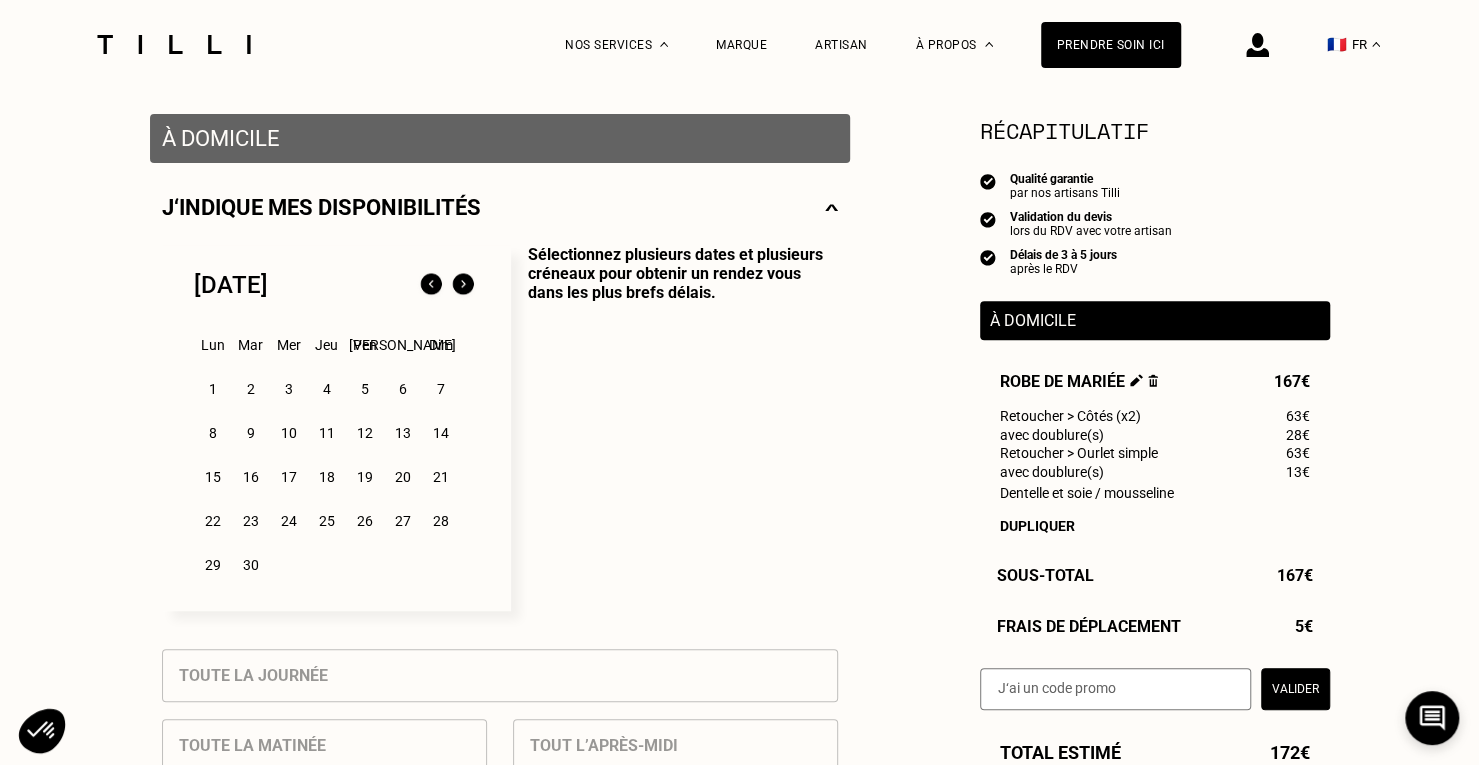 scroll, scrollTop: 200, scrollLeft: 0, axis: vertical 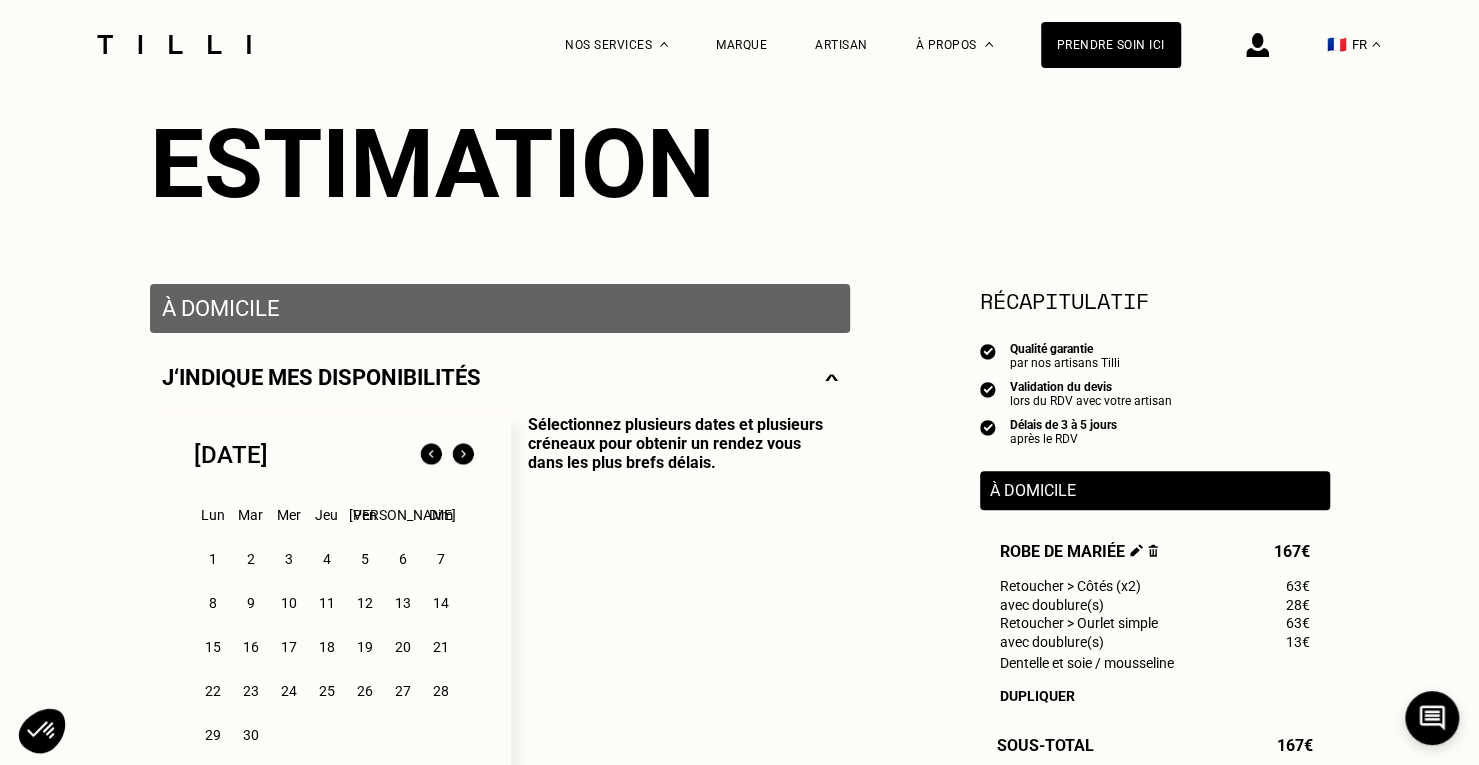 click at bounding box center (431, 455) 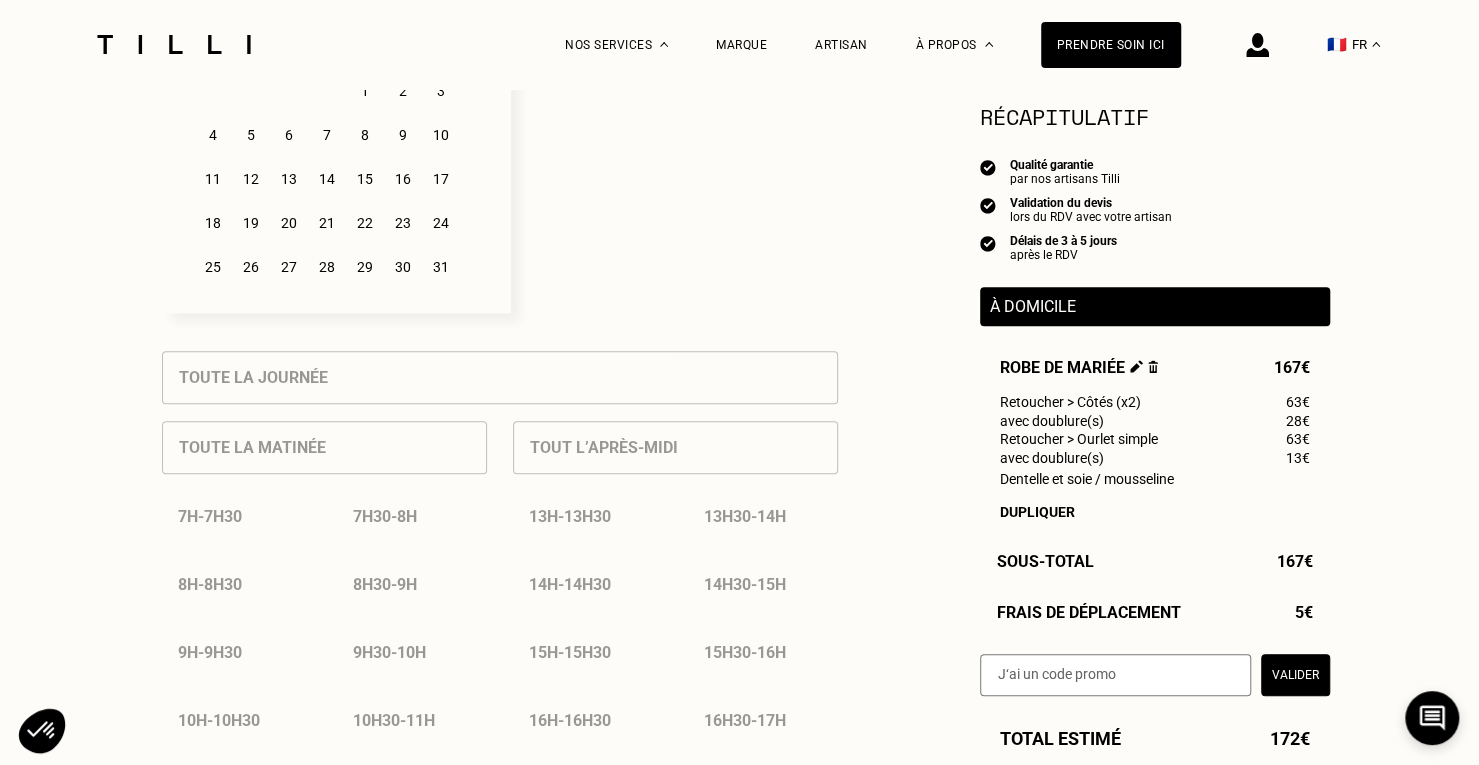 scroll, scrollTop: 500, scrollLeft: 0, axis: vertical 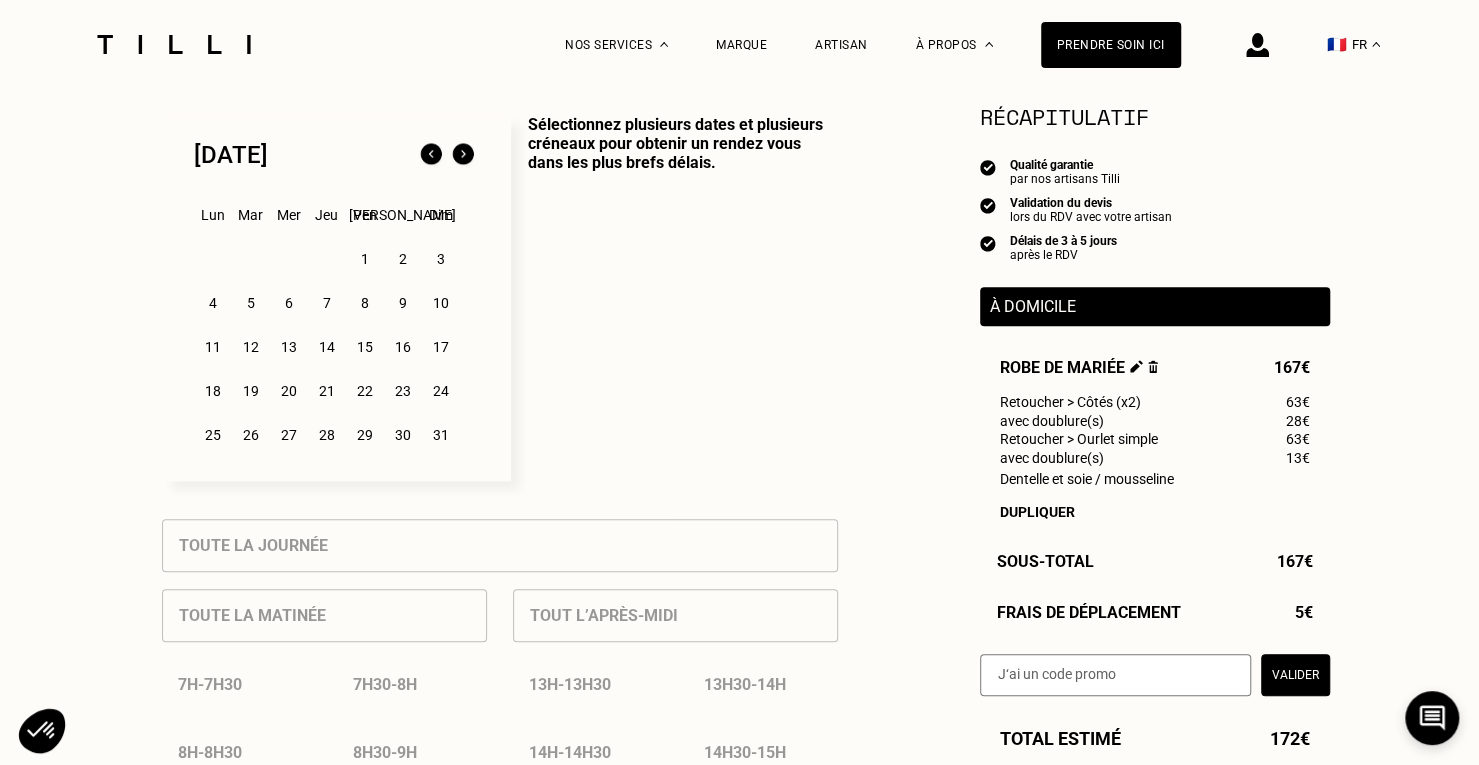 click on "30" at bounding box center [402, 435] 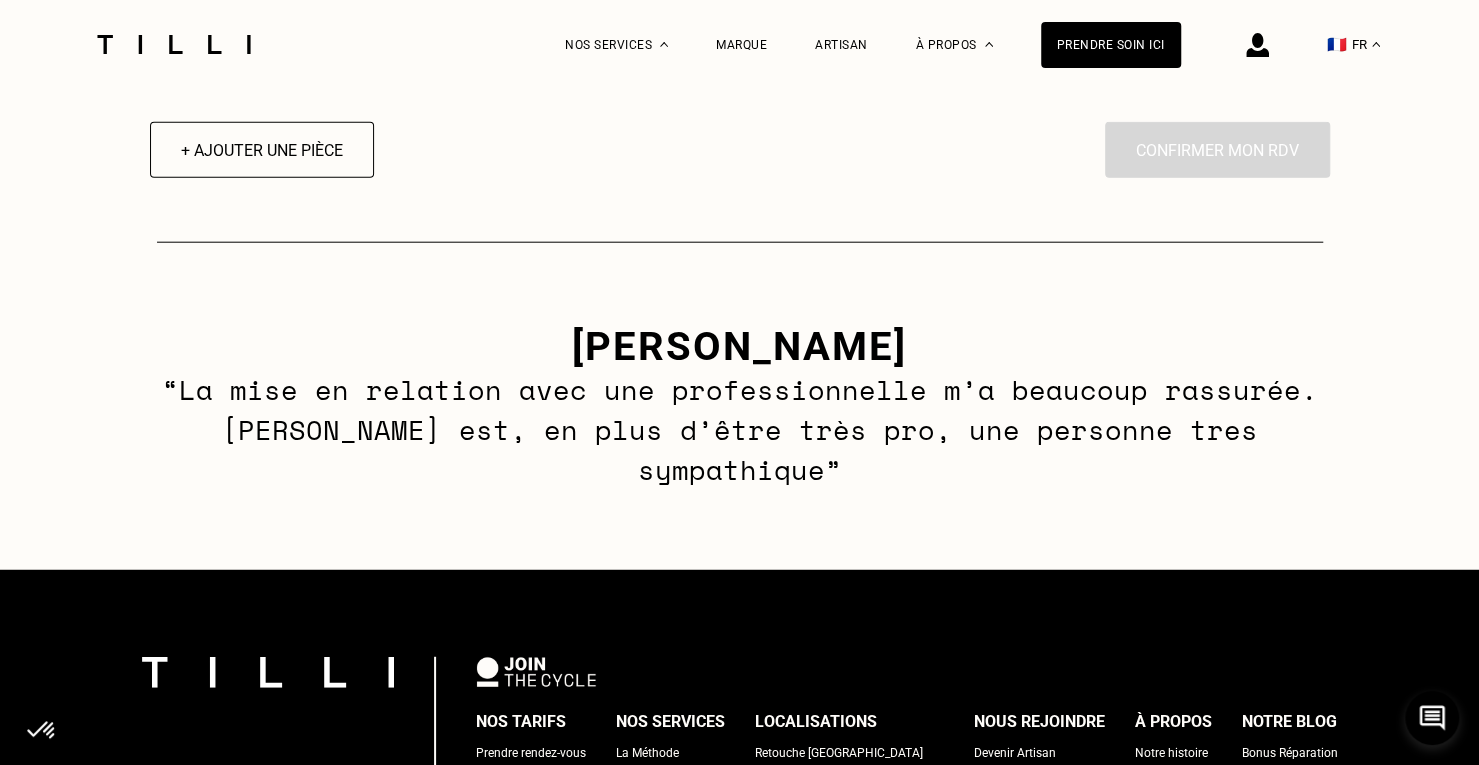 scroll, scrollTop: 3100, scrollLeft: 0, axis: vertical 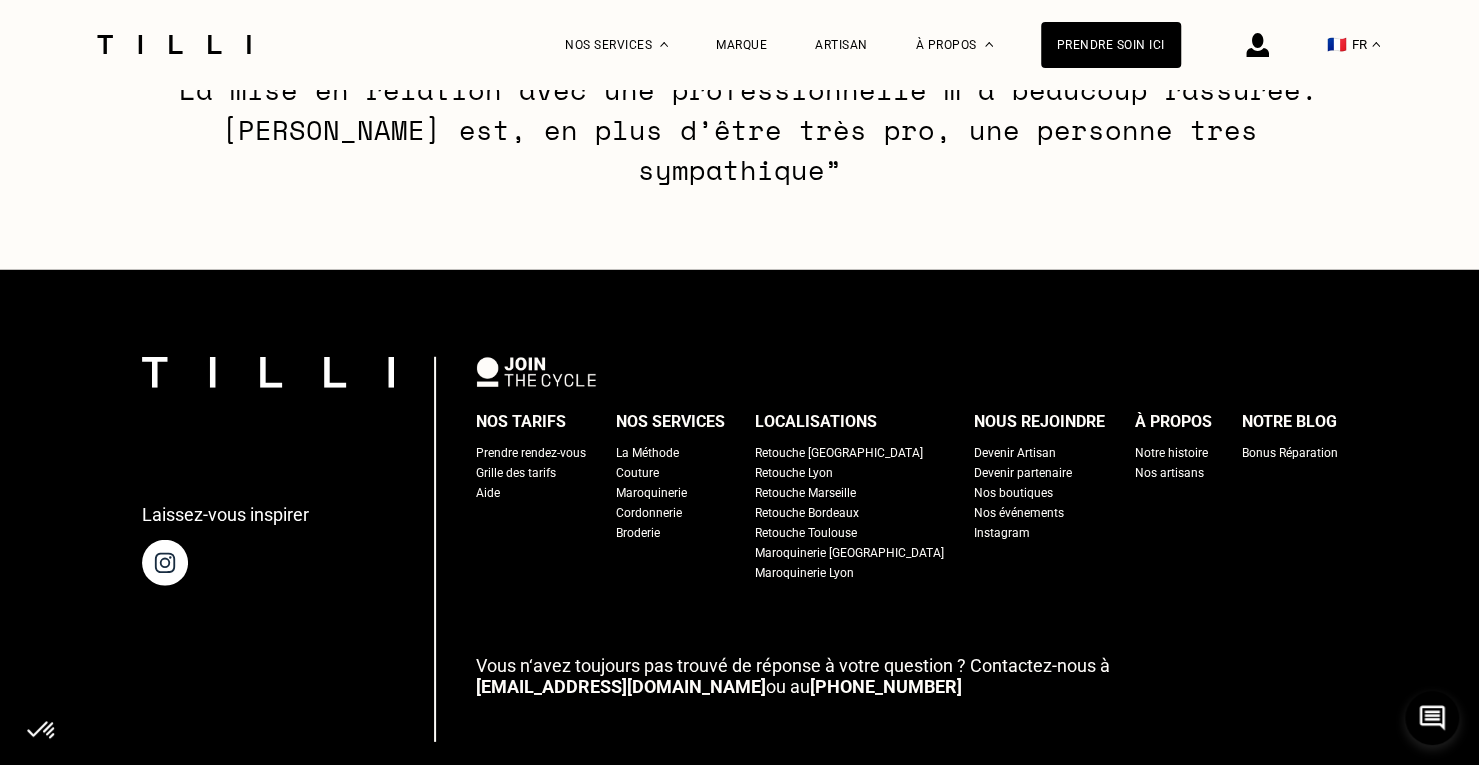 click 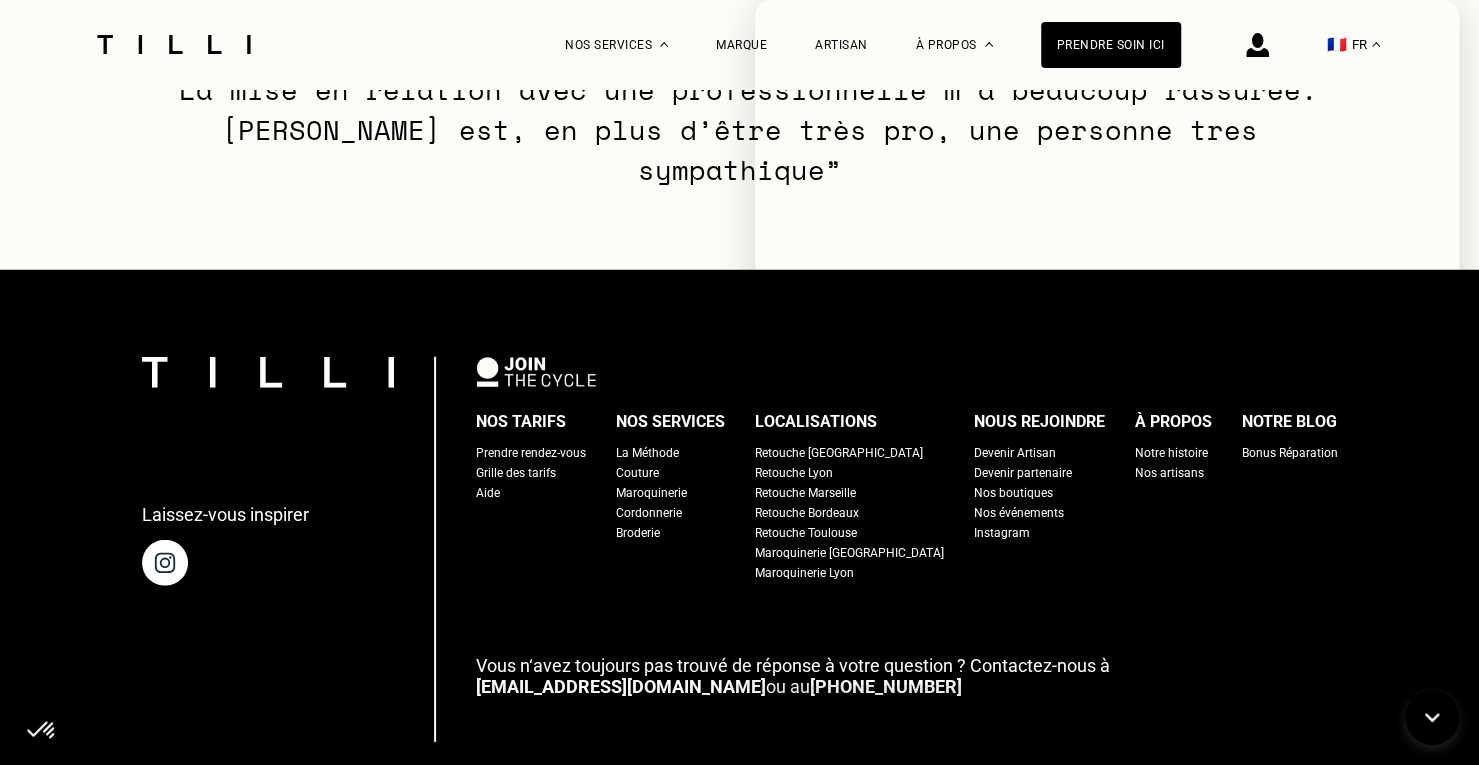 click 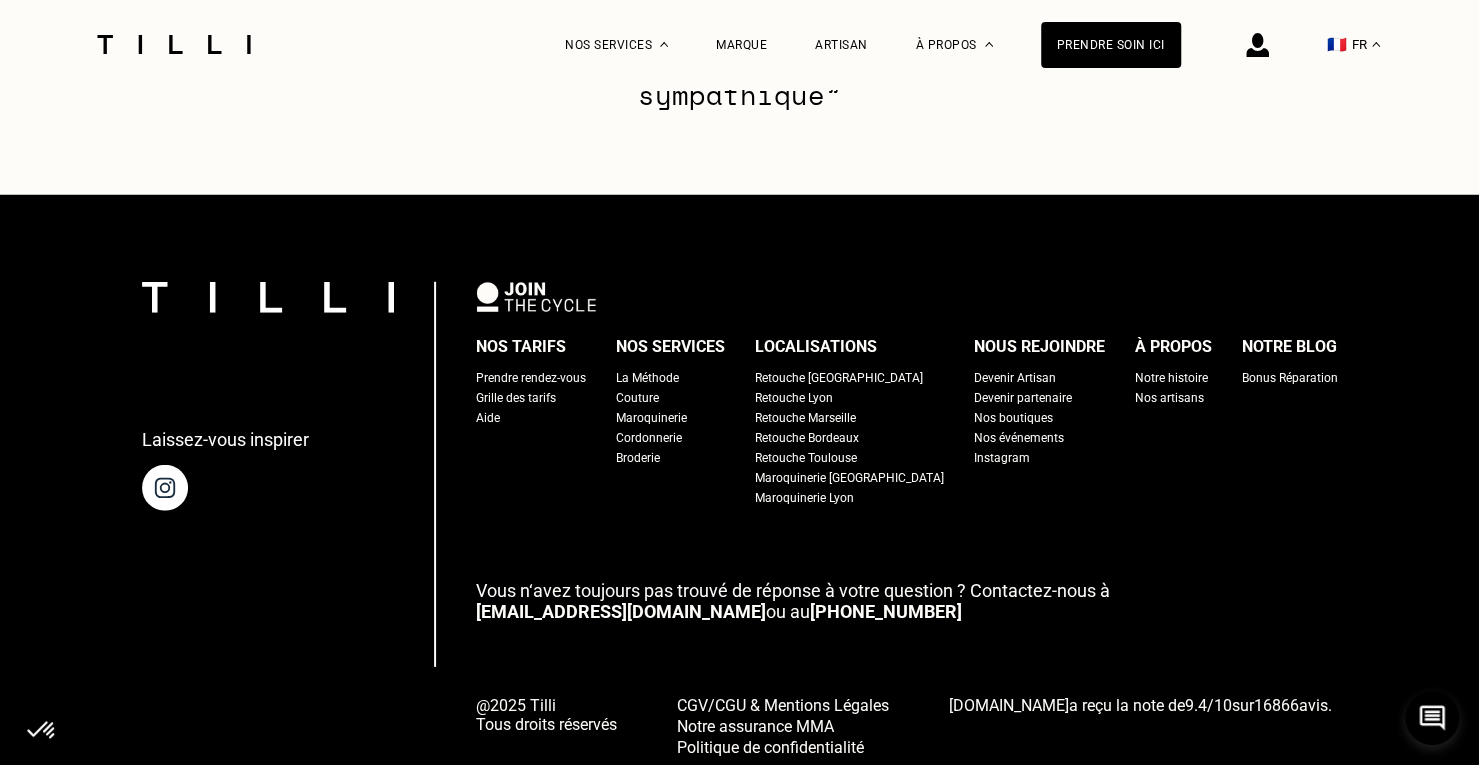 scroll, scrollTop: 3225, scrollLeft: 0, axis: vertical 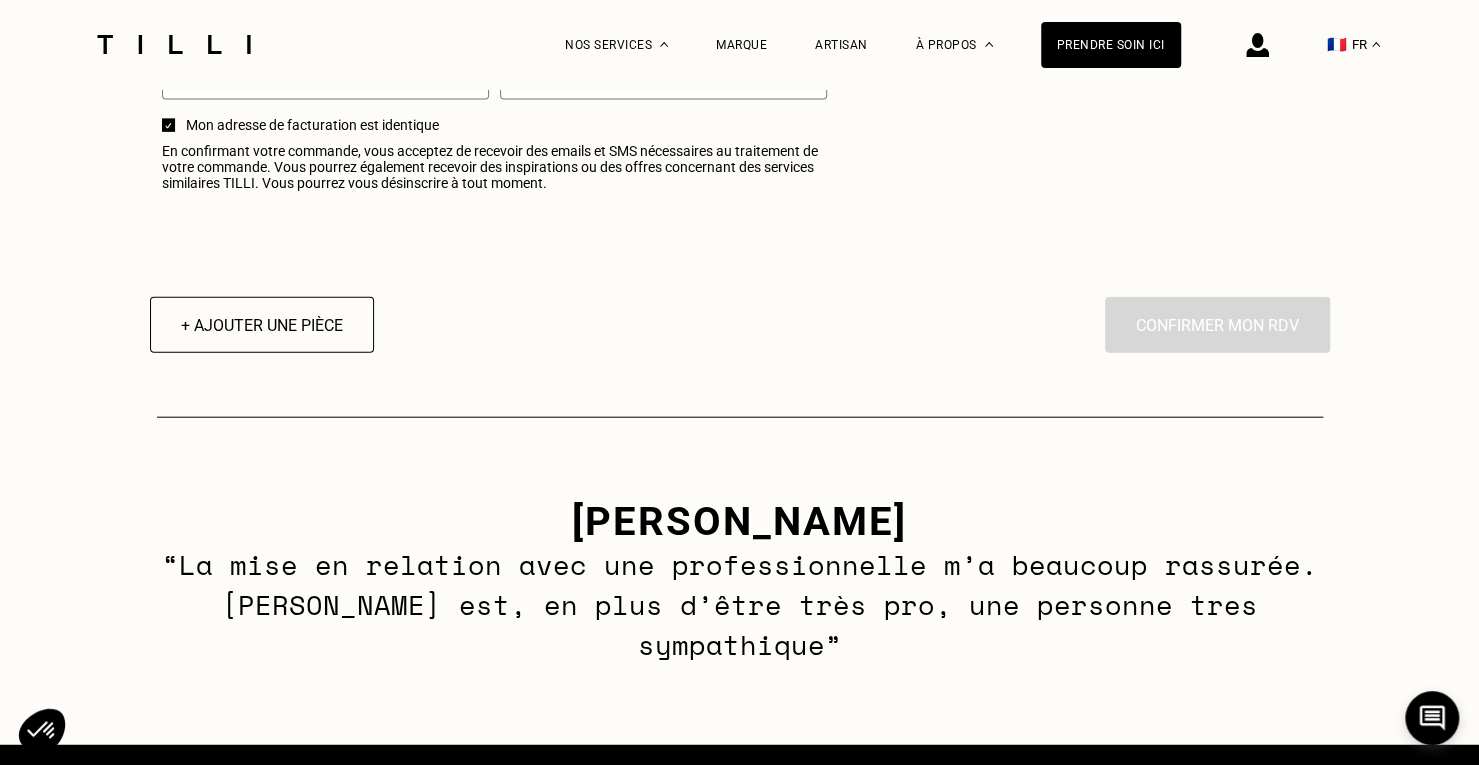 click at bounding box center [174, 44] 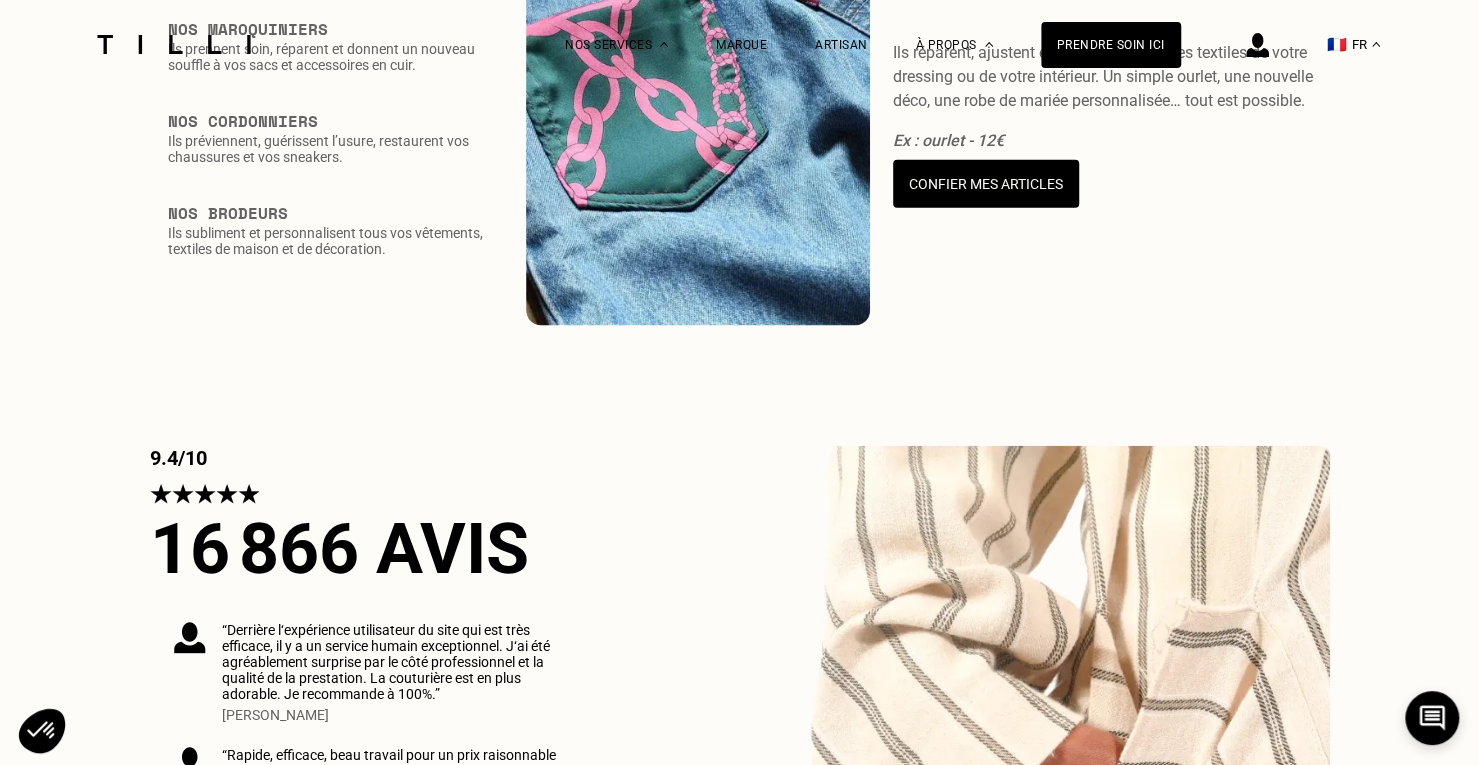 scroll, scrollTop: 0, scrollLeft: 0, axis: both 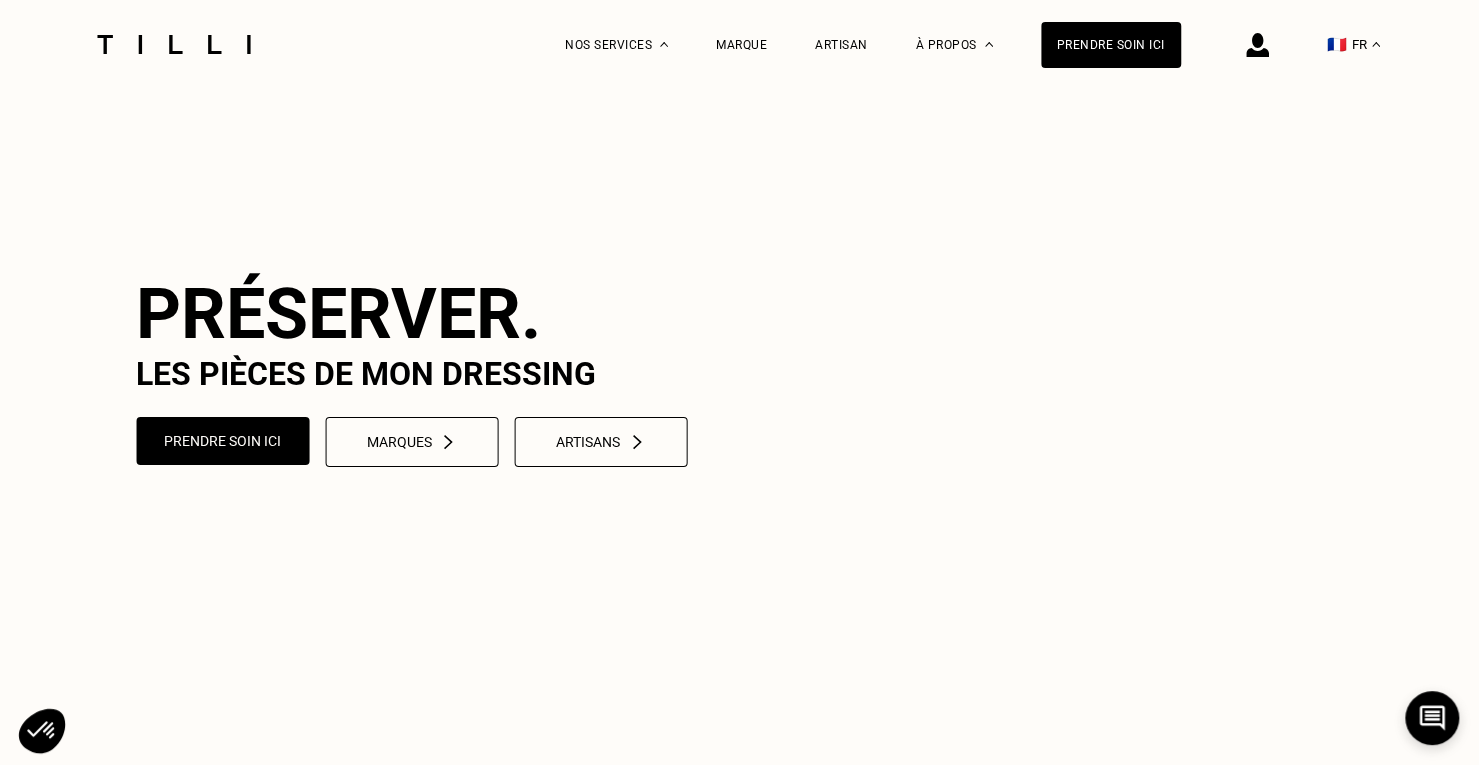 click on "Prendre soin ici" at bounding box center (1111, 45) 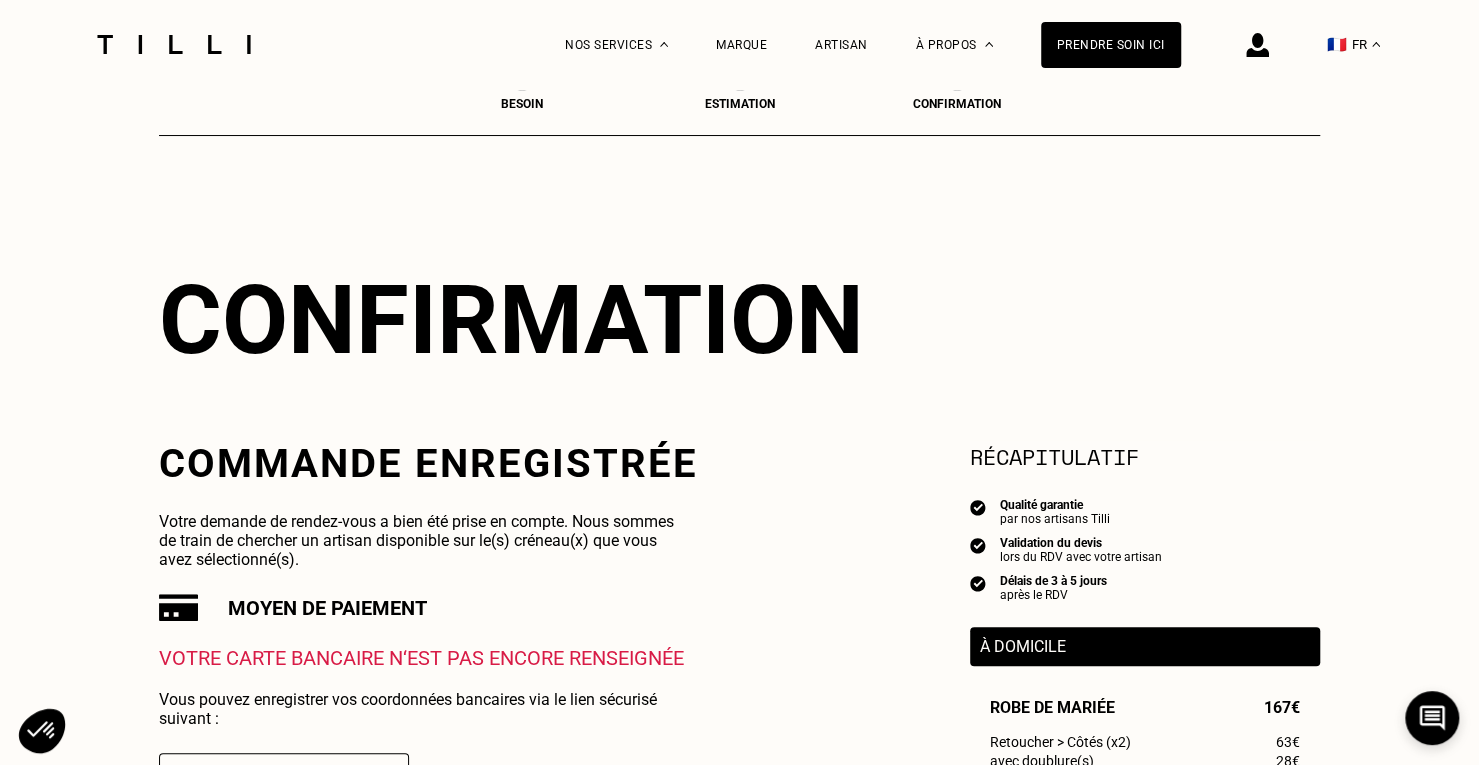 scroll, scrollTop: 0, scrollLeft: 0, axis: both 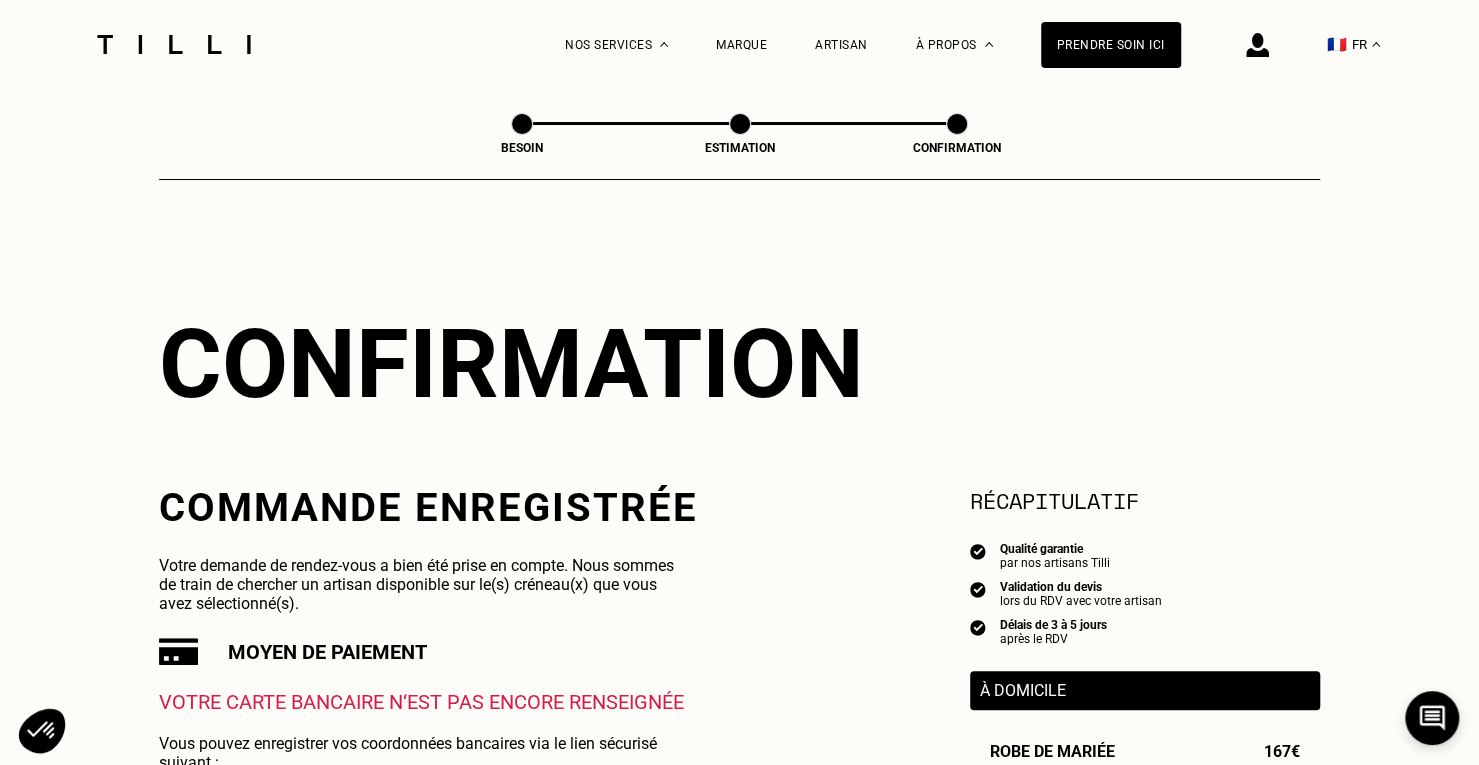 click on "Besoin" at bounding box center (522, 148) 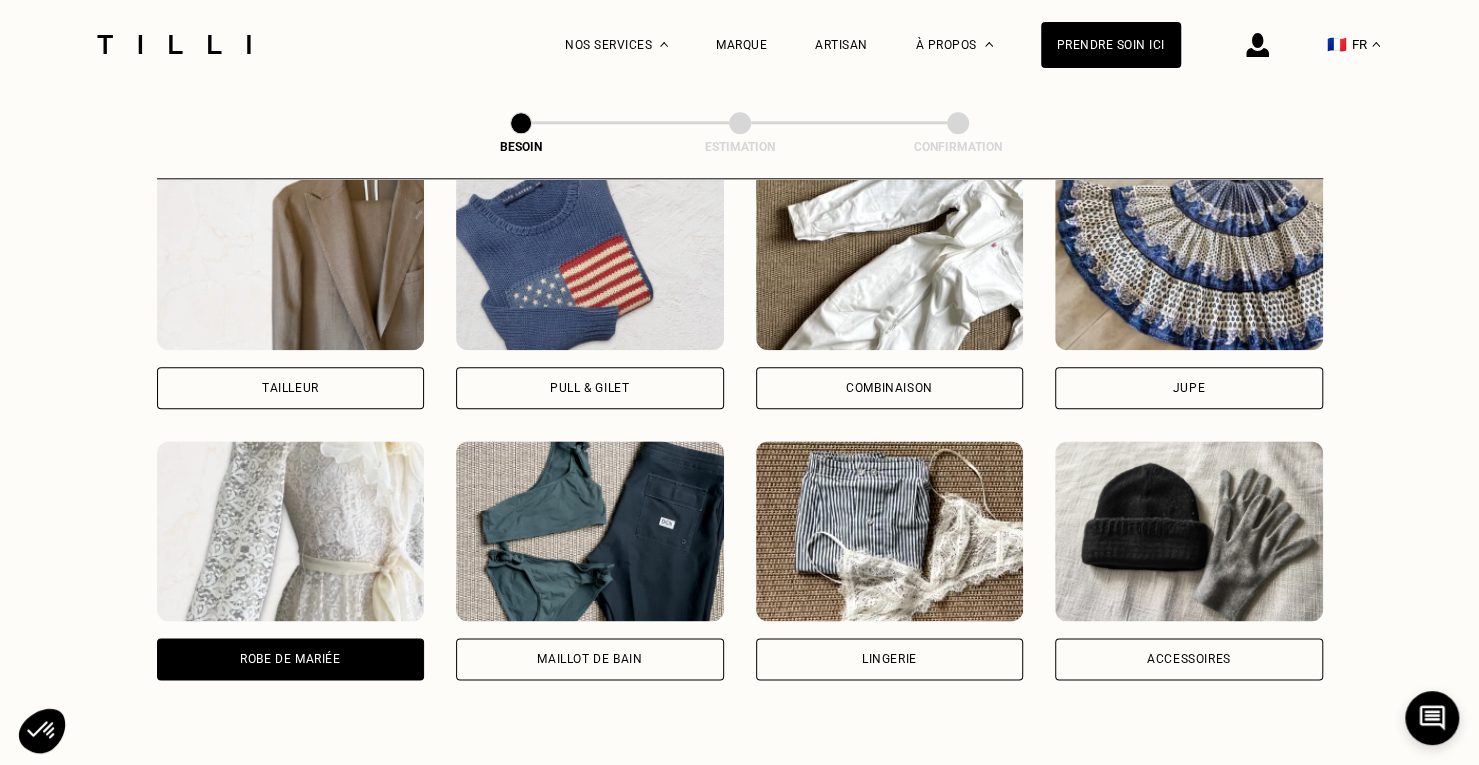 scroll, scrollTop: 1040, scrollLeft: 0, axis: vertical 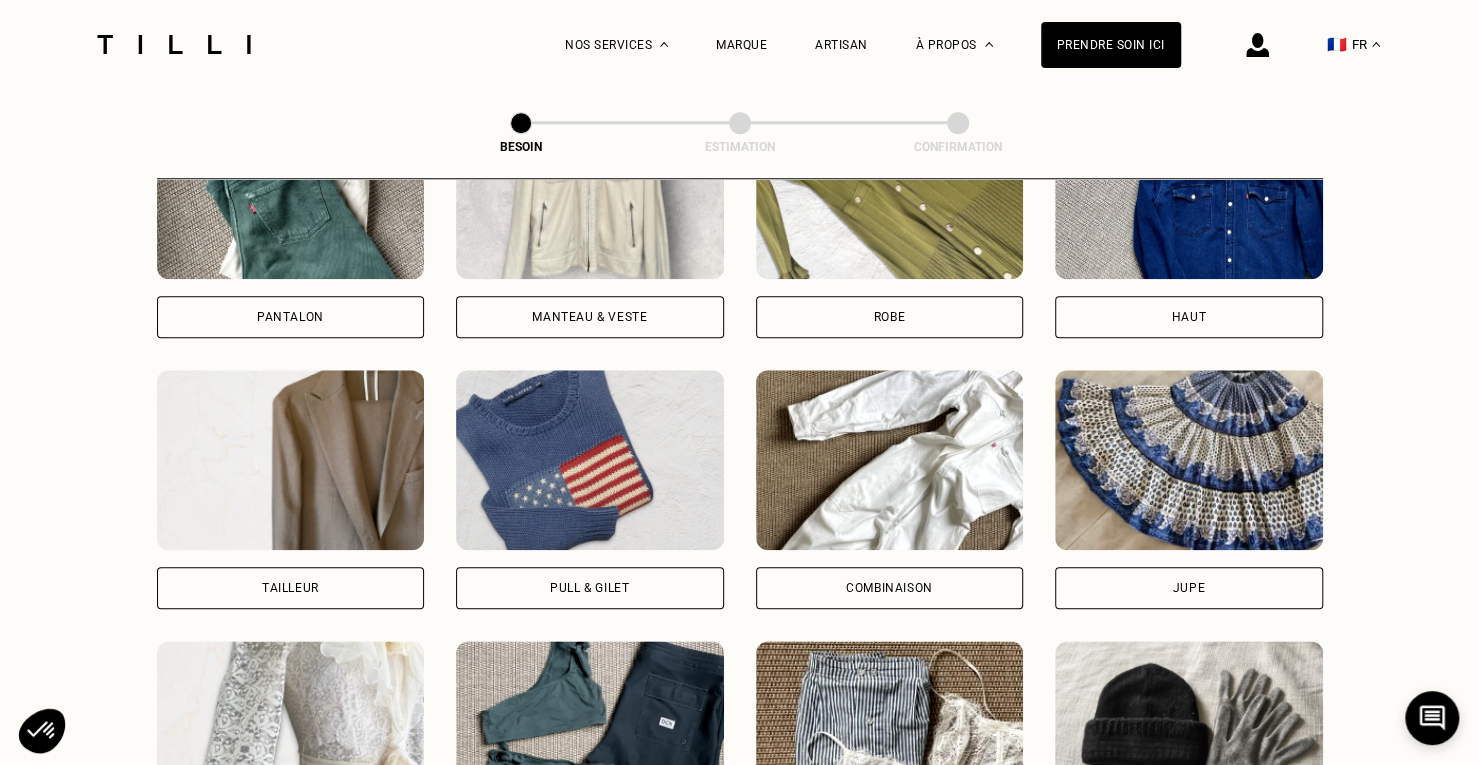 click on "Robe" at bounding box center [890, 218] 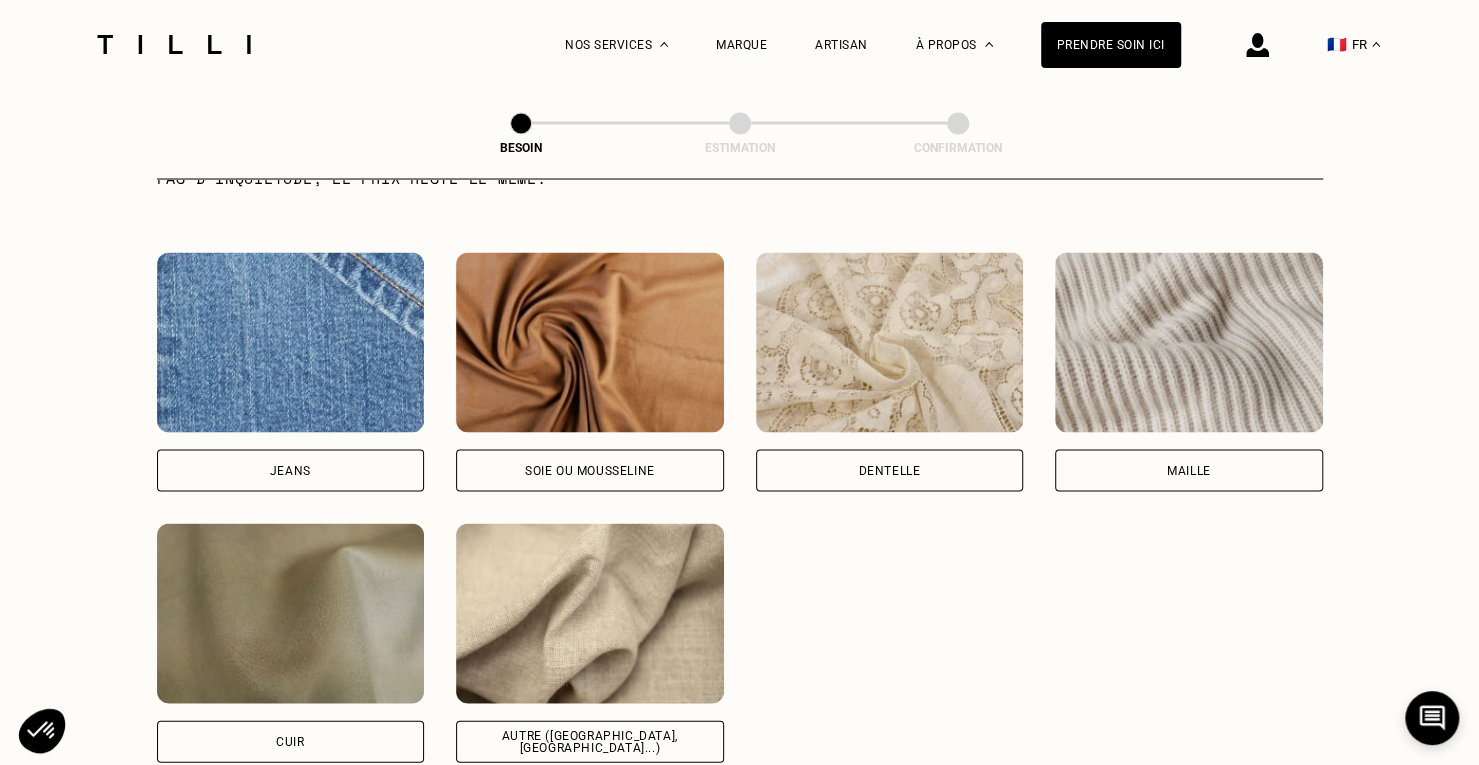 scroll, scrollTop: 2140, scrollLeft: 0, axis: vertical 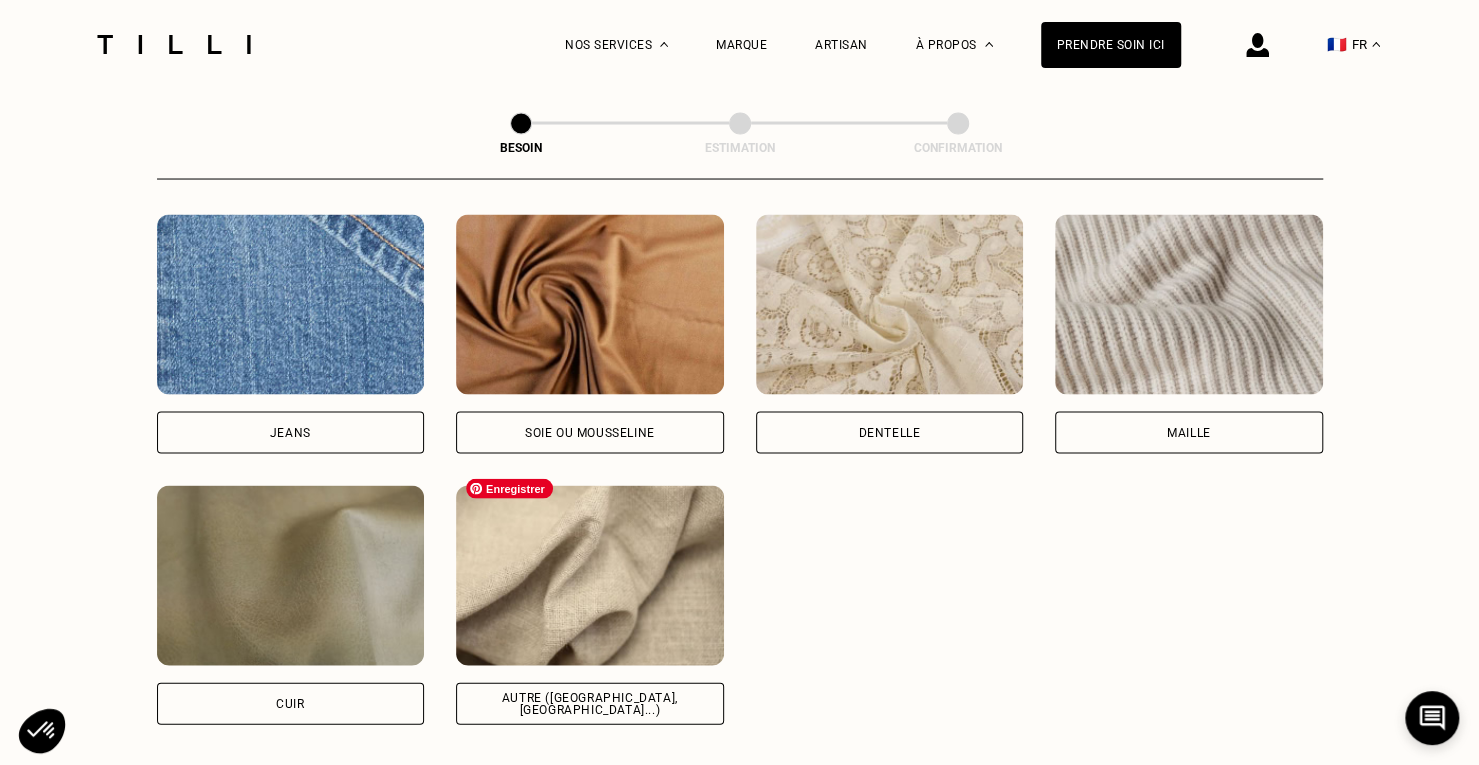 click at bounding box center [590, 575] 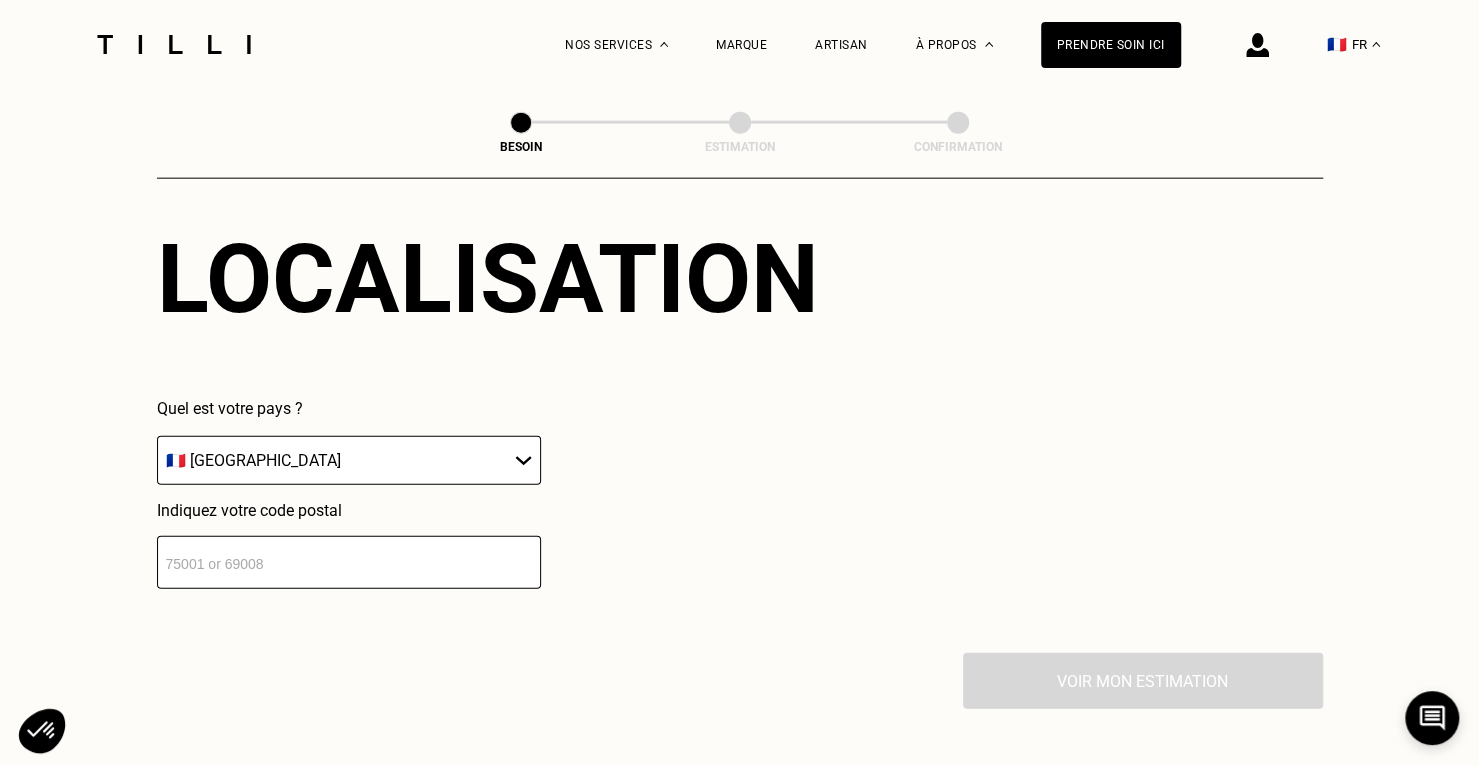 scroll, scrollTop: 2886, scrollLeft: 0, axis: vertical 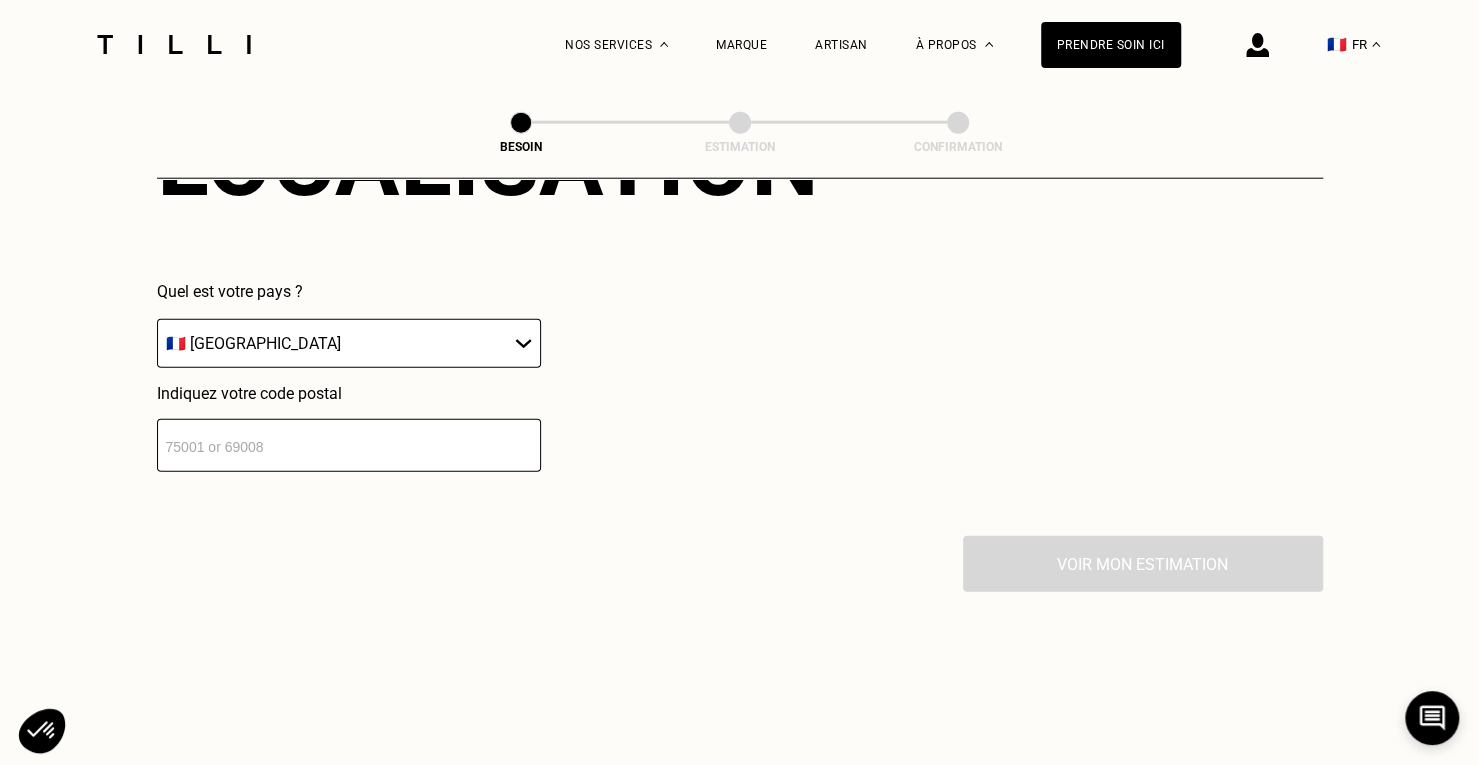 click at bounding box center [349, 445] 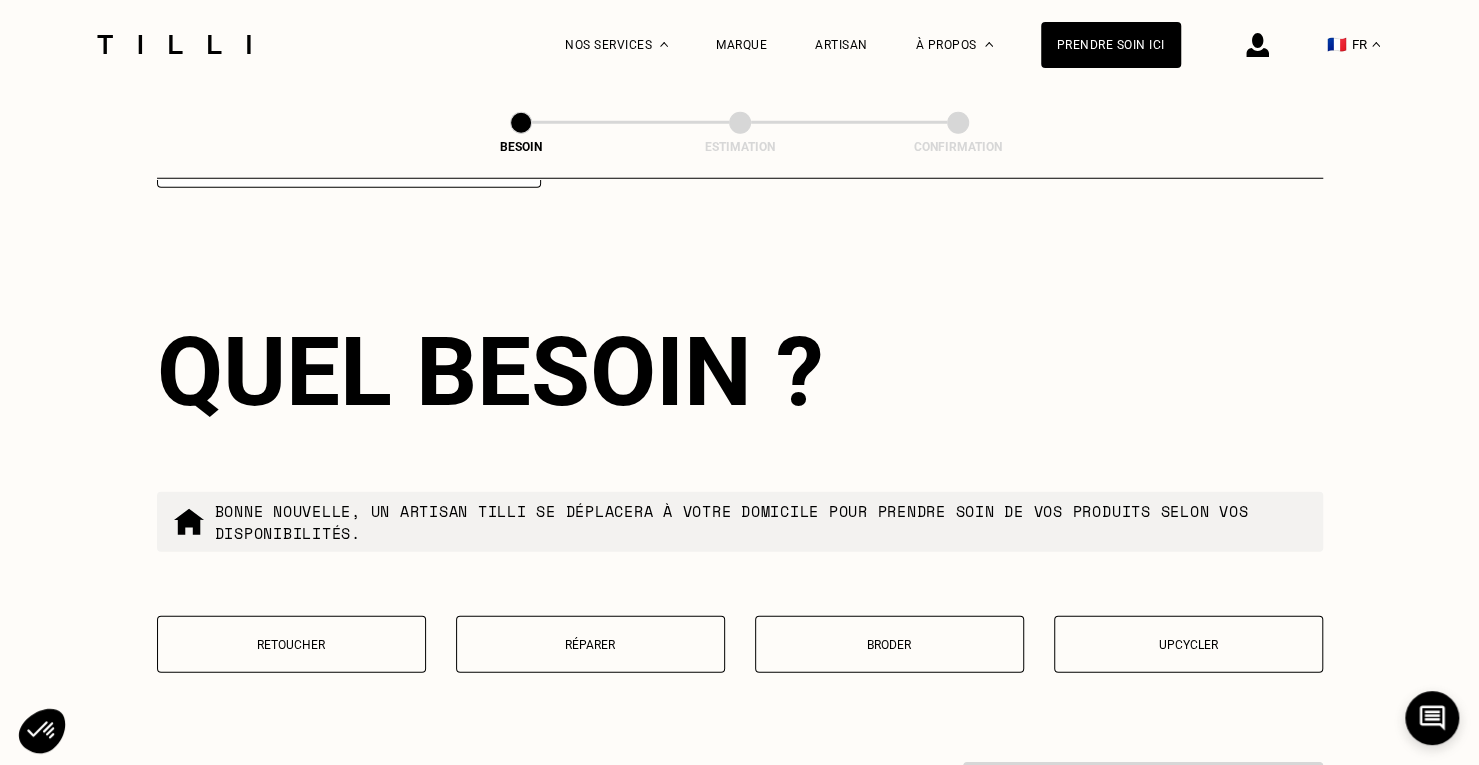 scroll, scrollTop: 3182, scrollLeft: 0, axis: vertical 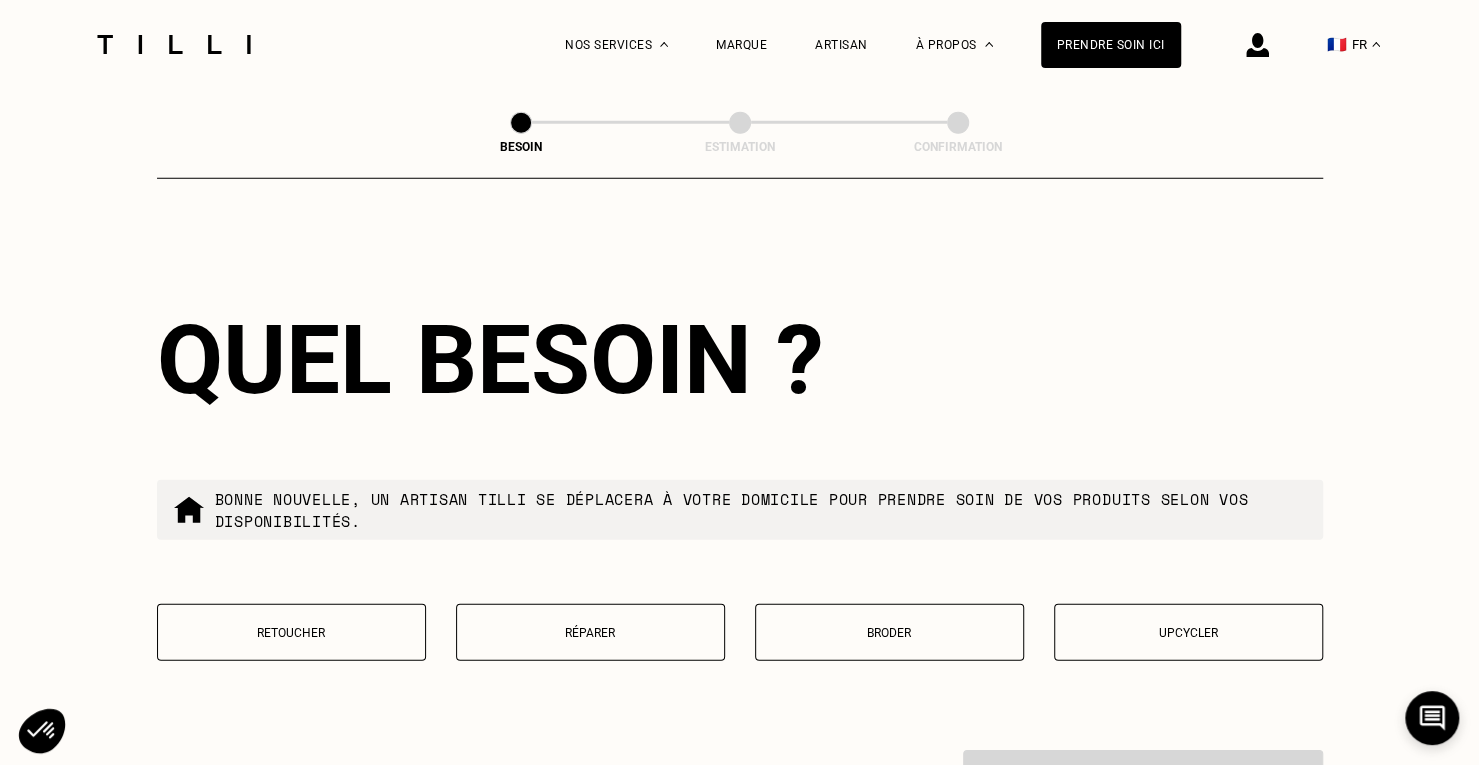type on "75017" 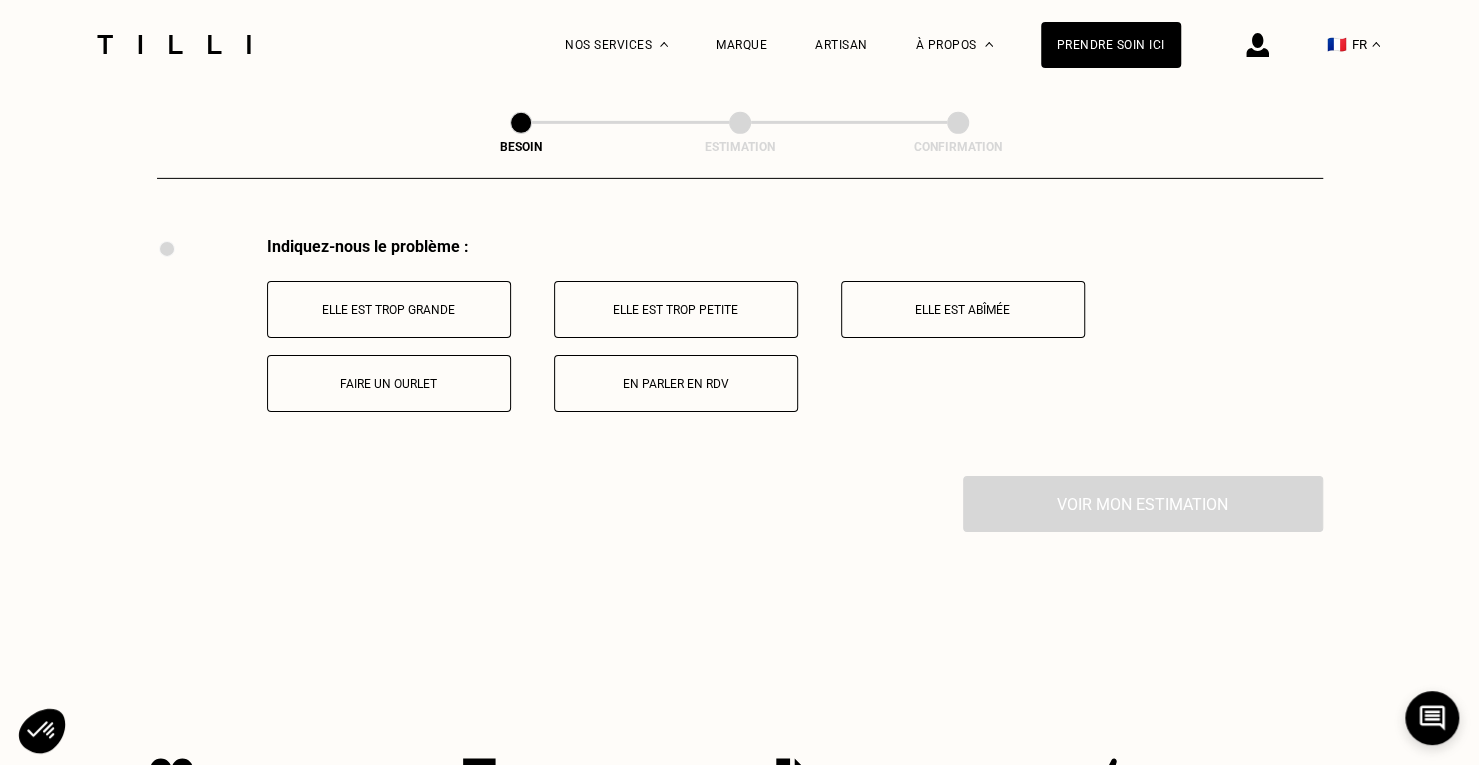 scroll, scrollTop: 3696, scrollLeft: 0, axis: vertical 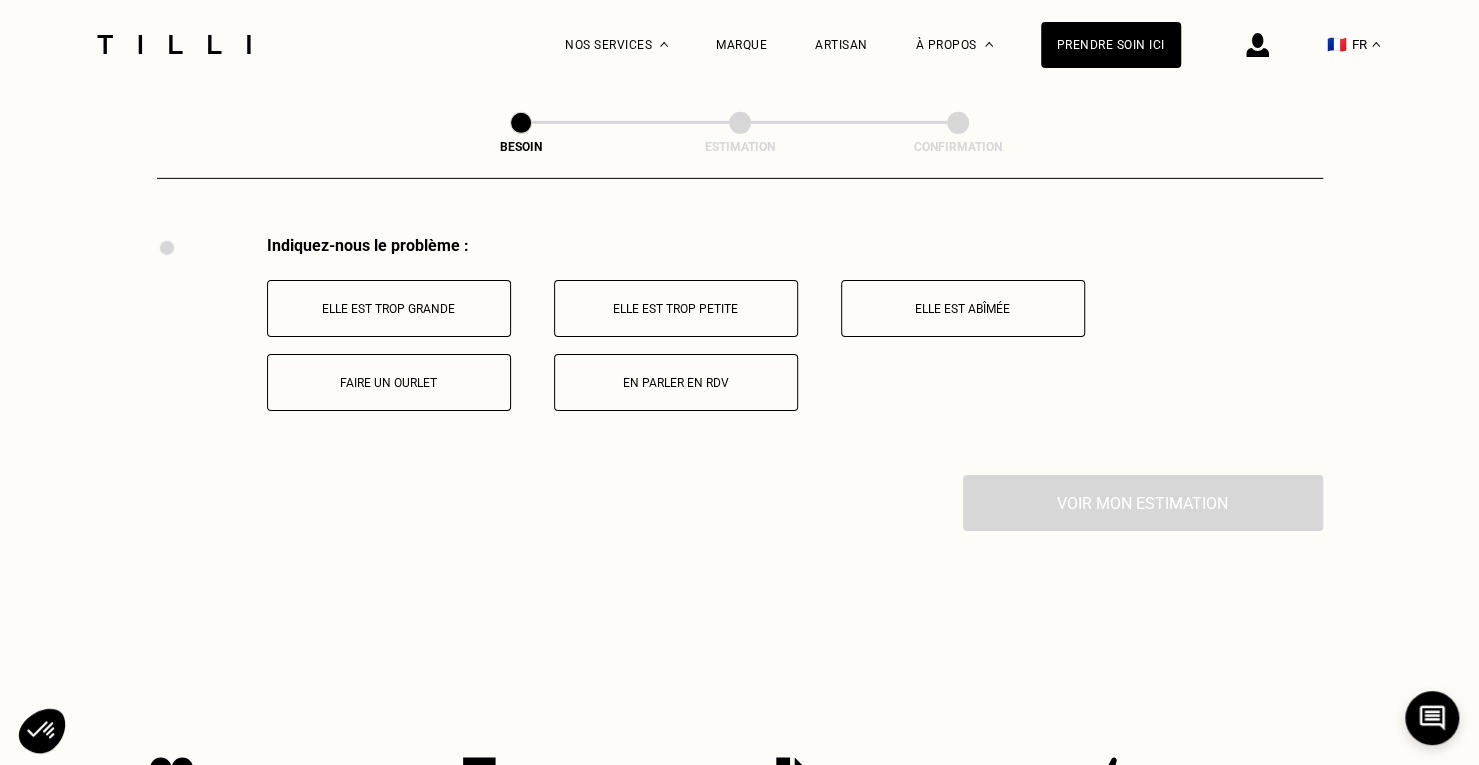 click on "Elle est trop grande" at bounding box center [389, 309] 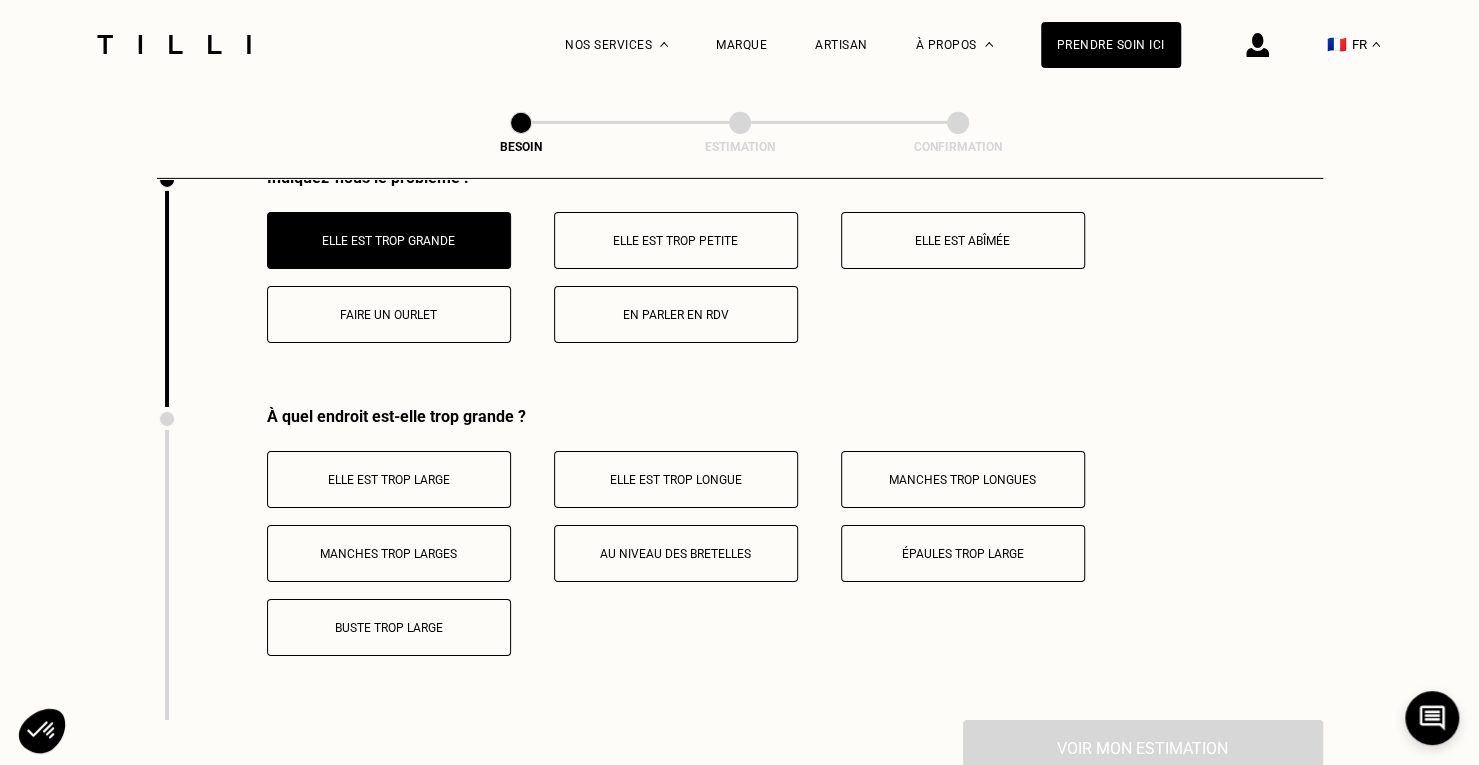 scroll, scrollTop: 3935, scrollLeft: 0, axis: vertical 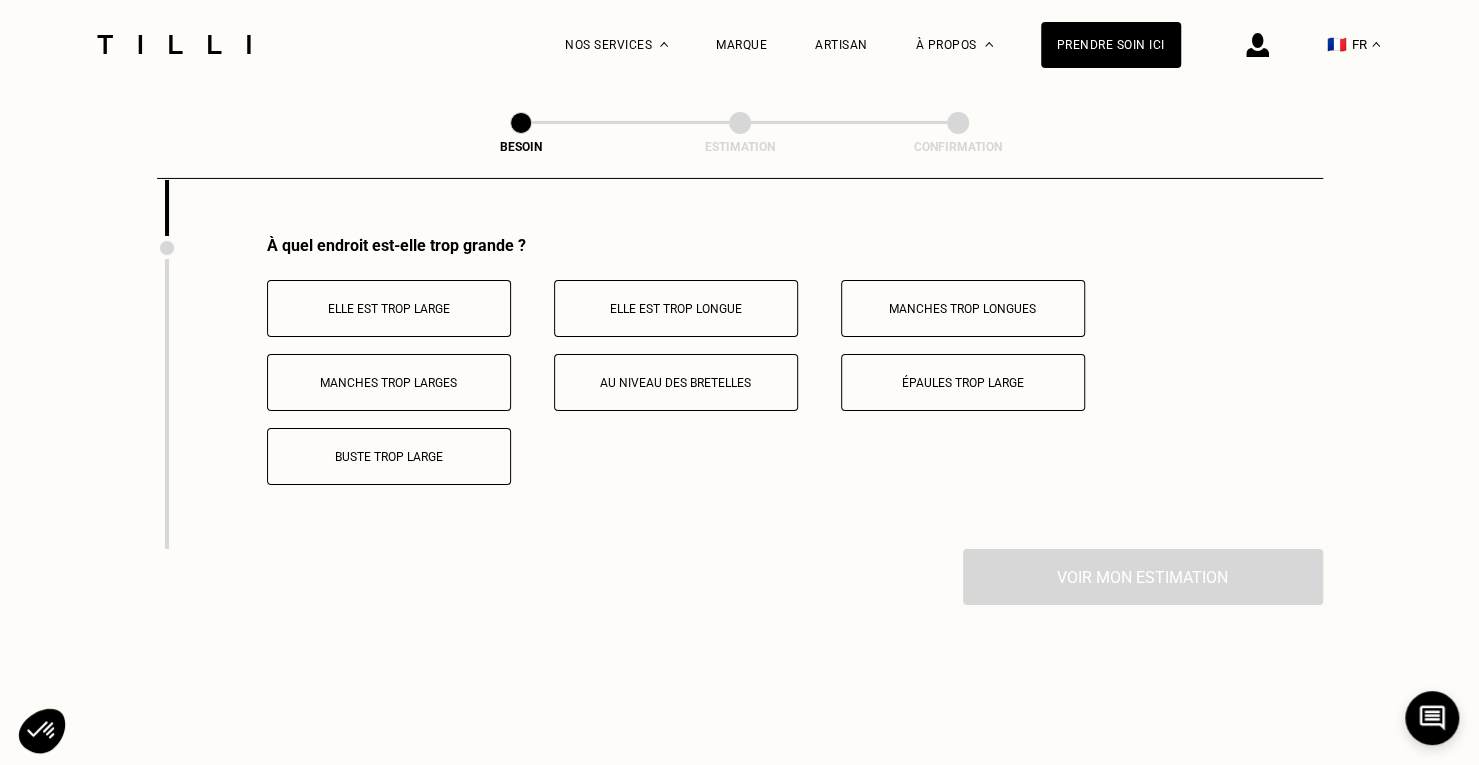click on "Elle est trop longue" at bounding box center (676, 309) 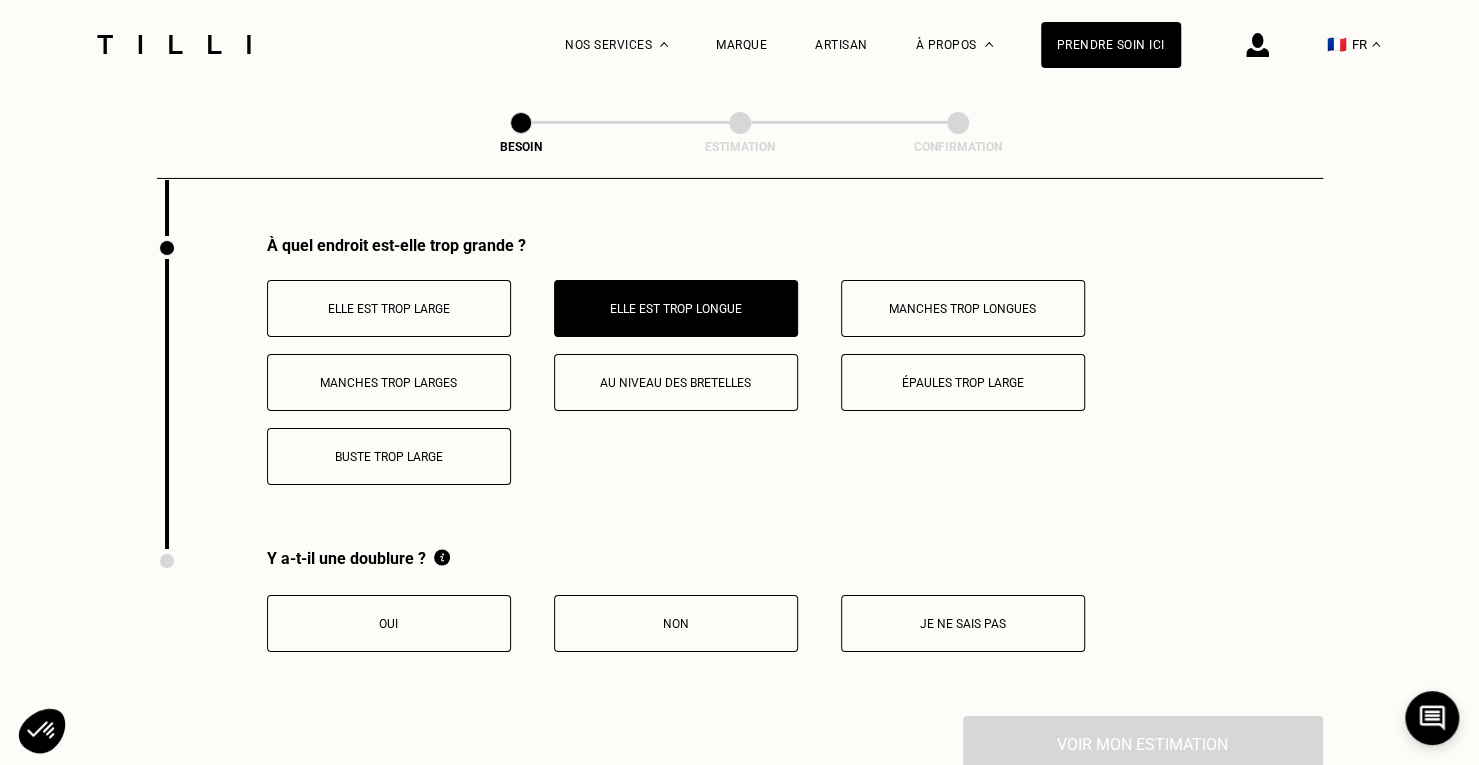 click on "Oui" at bounding box center [389, 623] 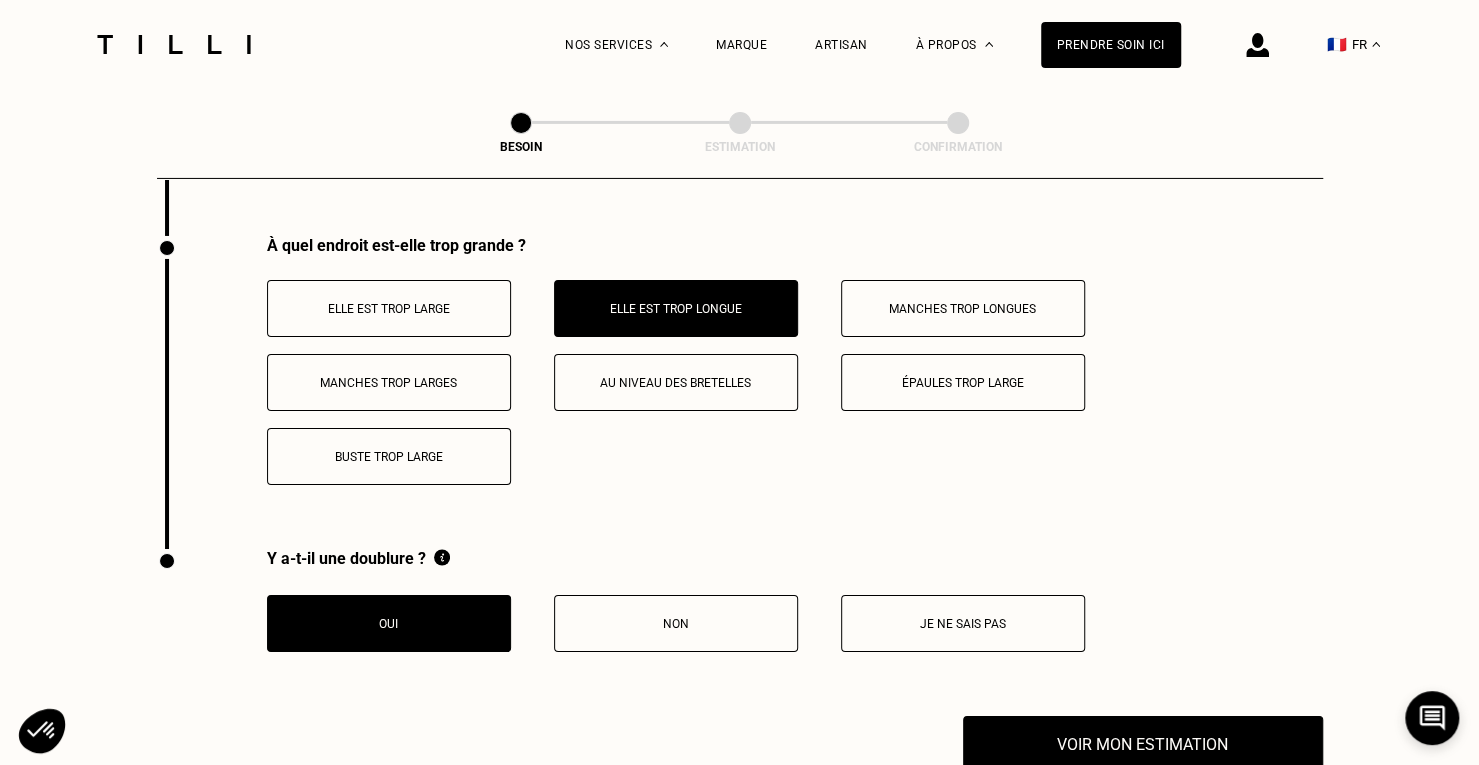 click on "Voir mon estimation" at bounding box center (1143, 744) 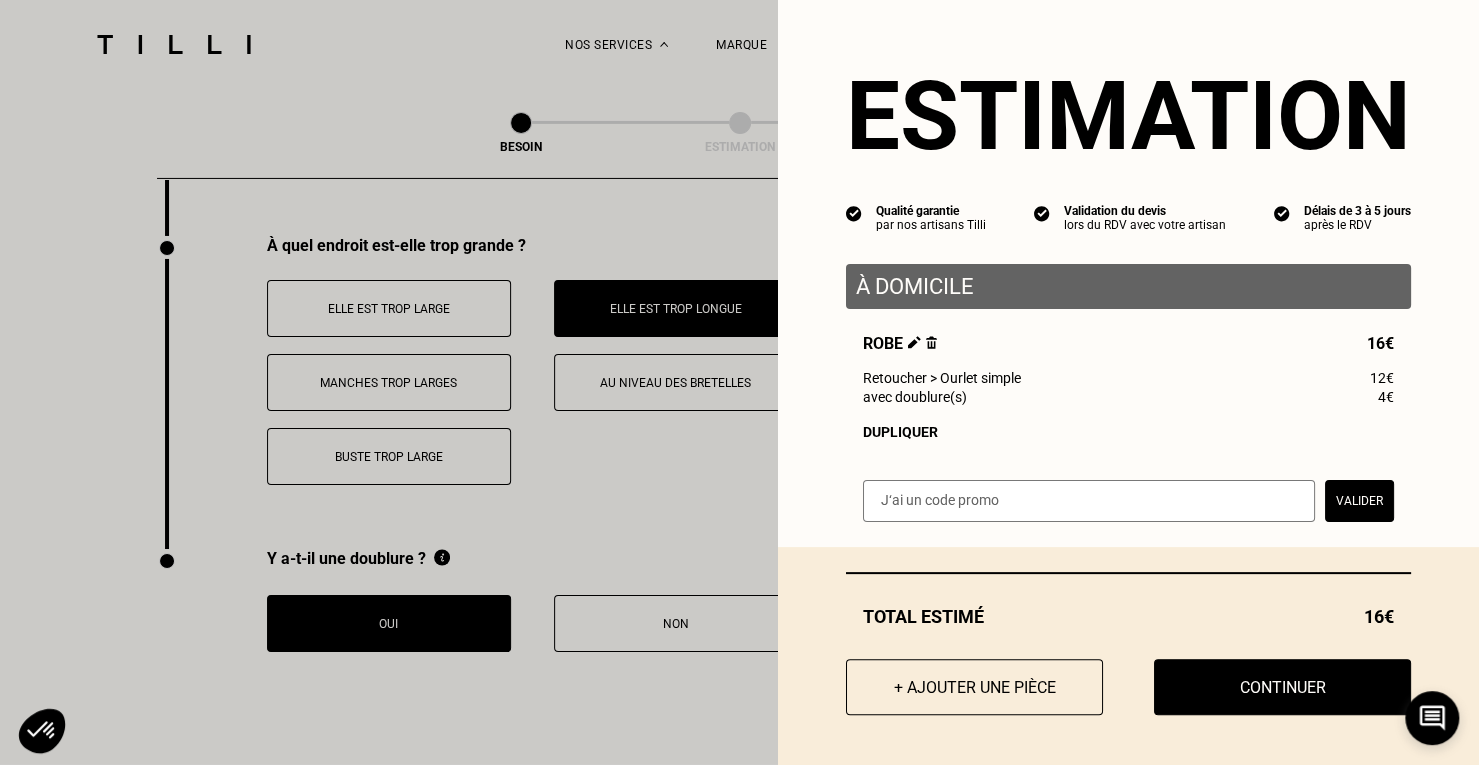 scroll, scrollTop: 11, scrollLeft: 0, axis: vertical 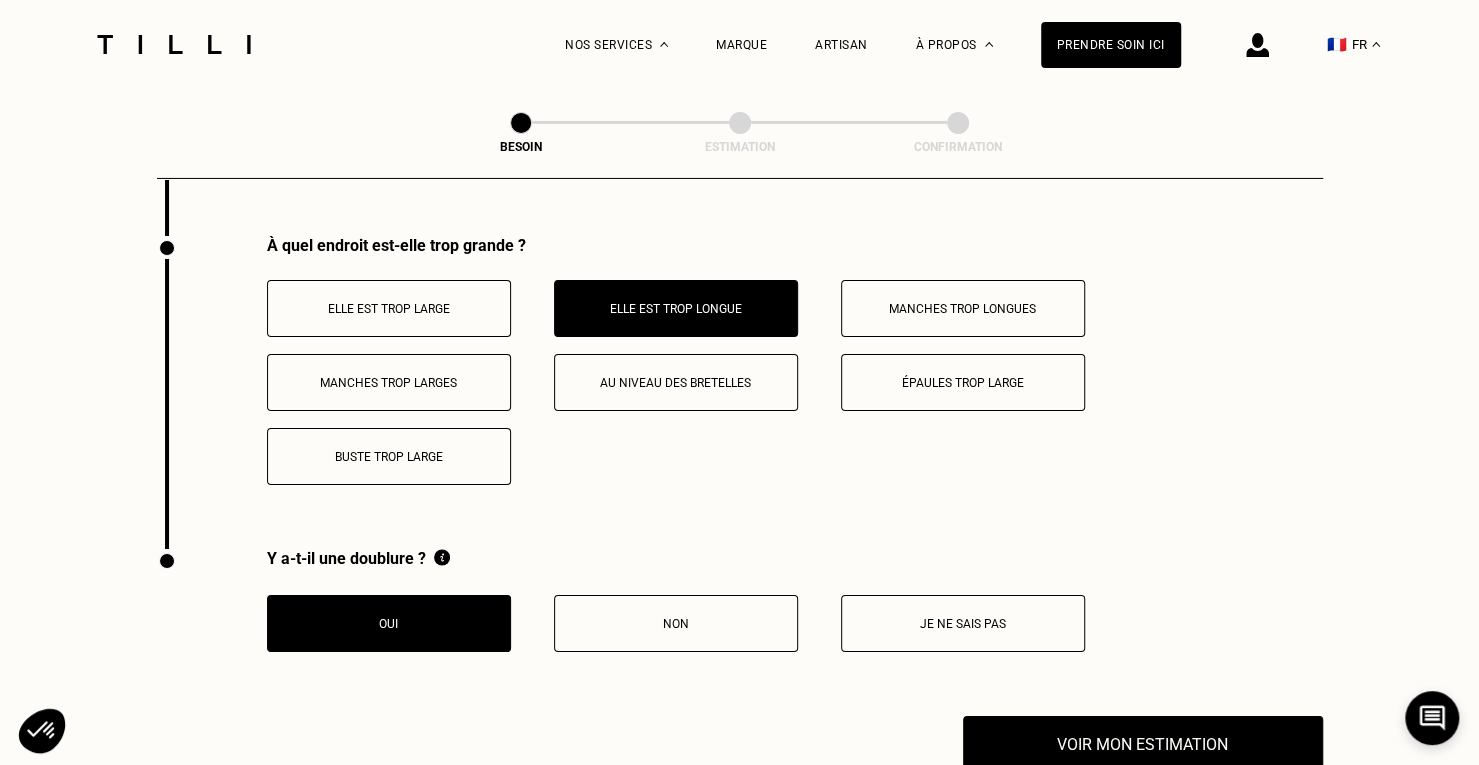 click on "Au niveau des bretelles" at bounding box center [676, 382] 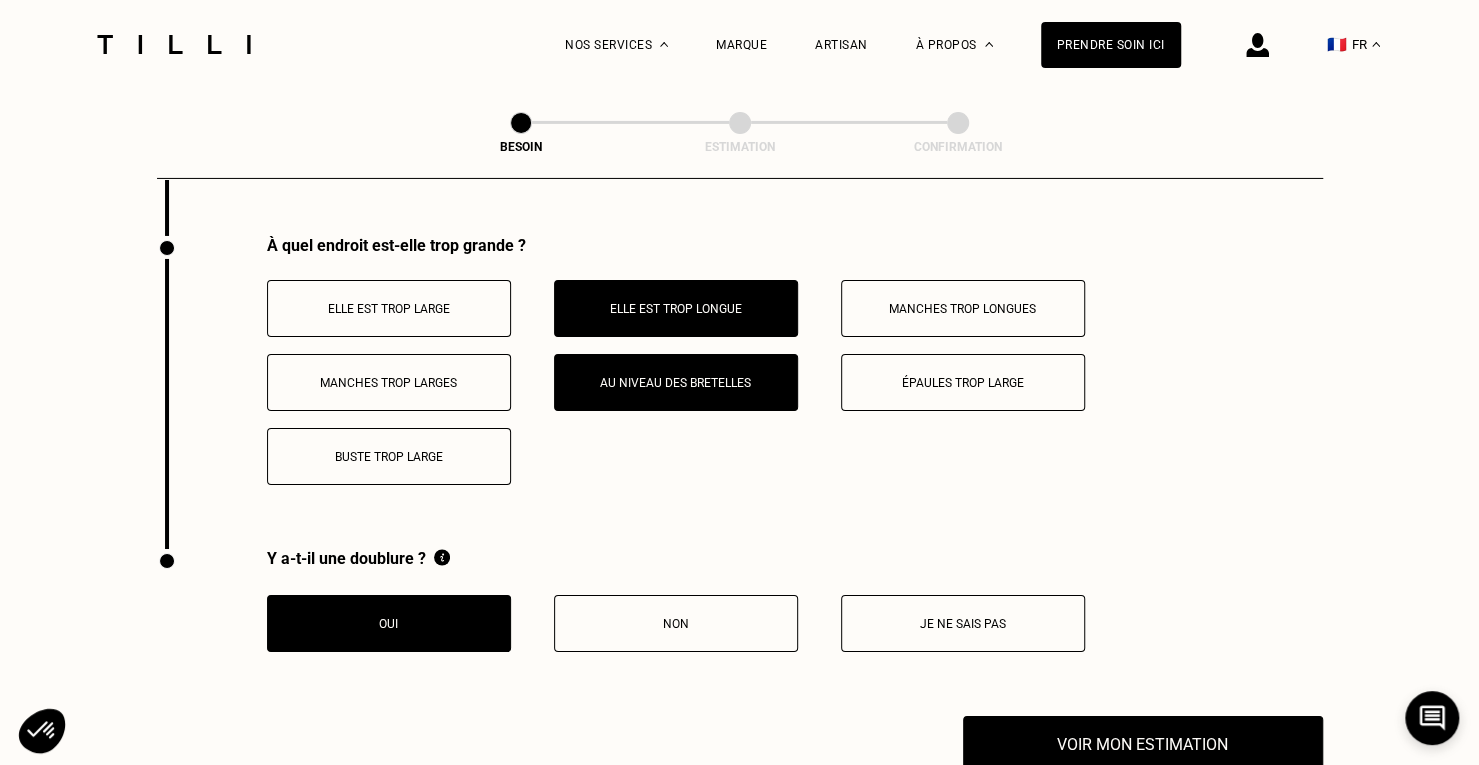 click on "Voir mon estimation" at bounding box center [1143, 744] 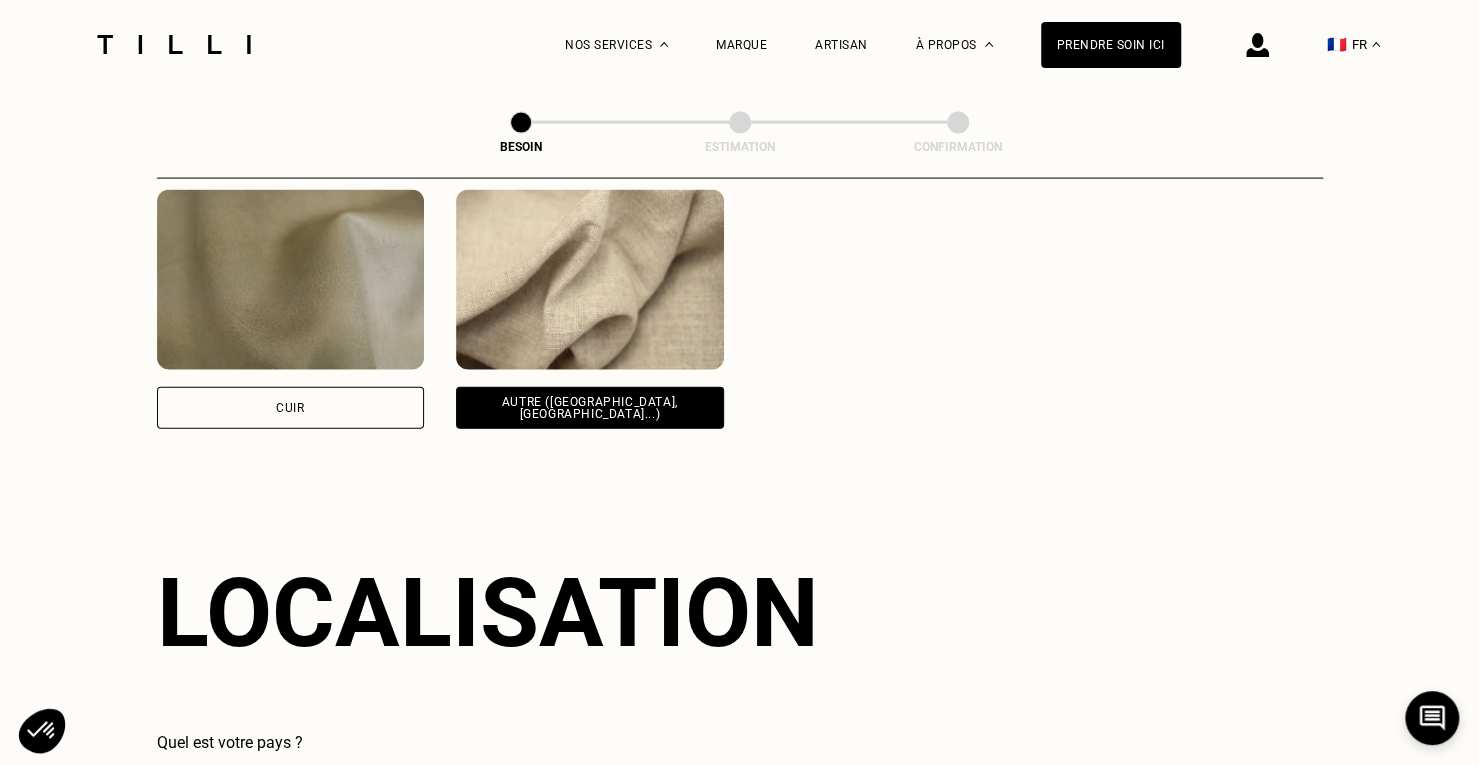 scroll, scrollTop: 2135, scrollLeft: 0, axis: vertical 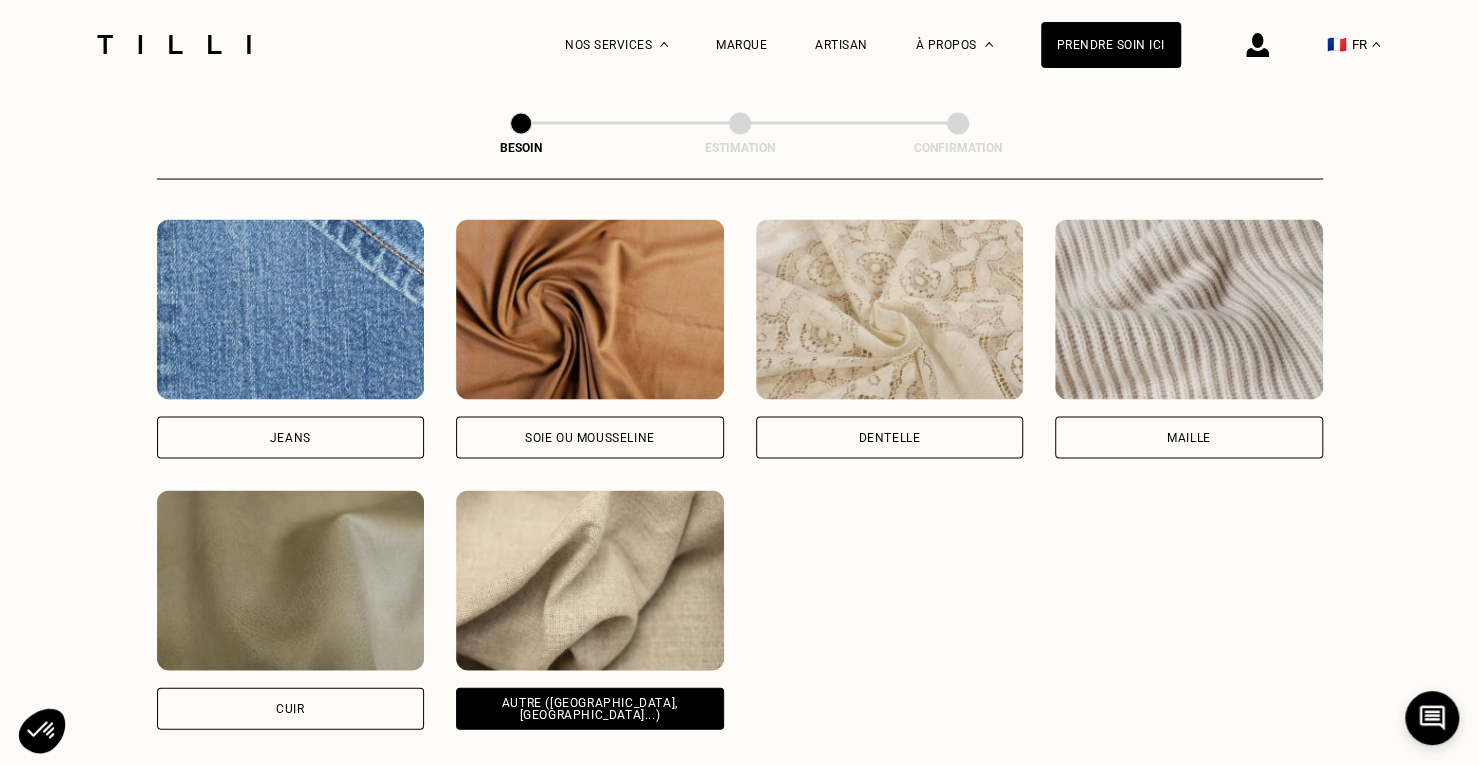 click on "Soie ou mousseline" at bounding box center (590, 437) 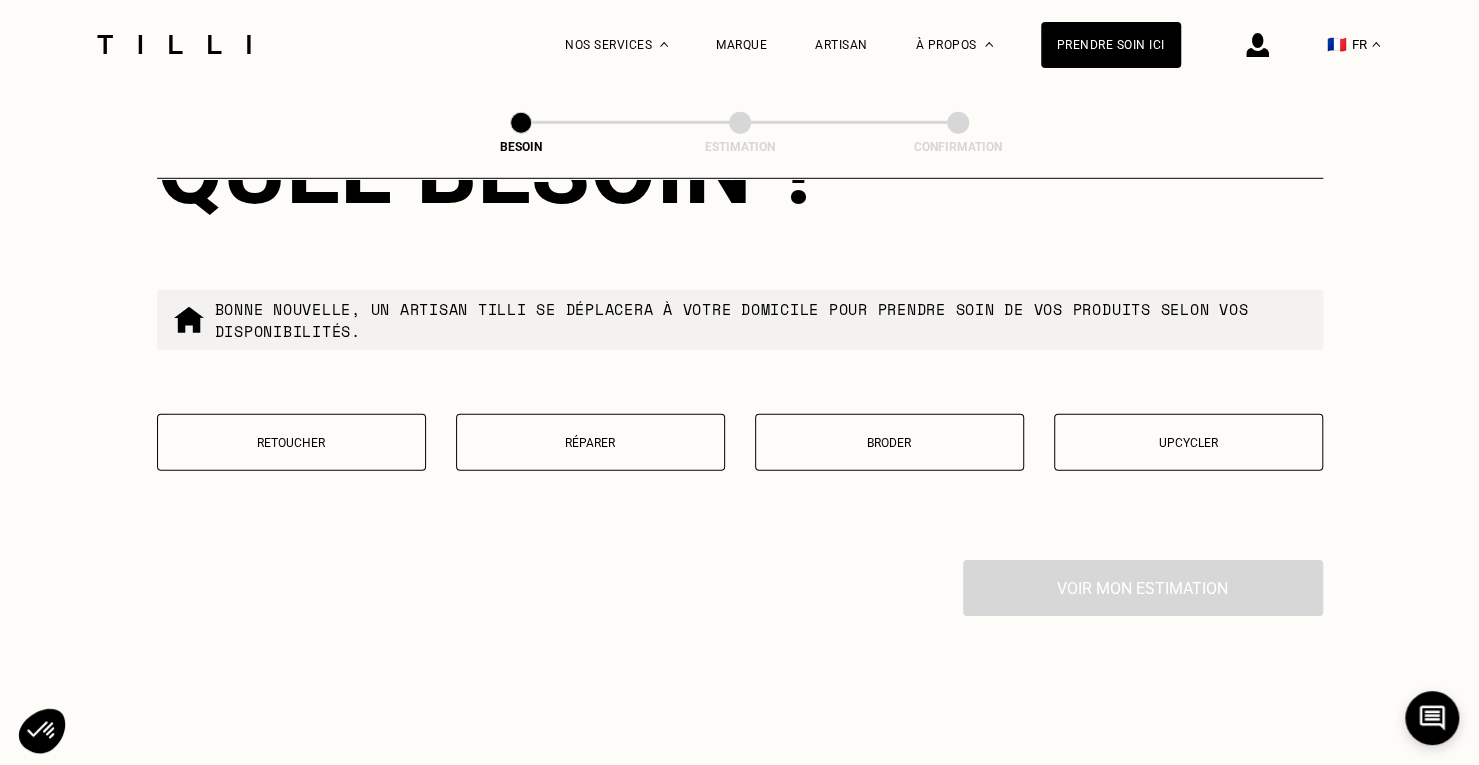 scroll, scrollTop: 3486, scrollLeft: 0, axis: vertical 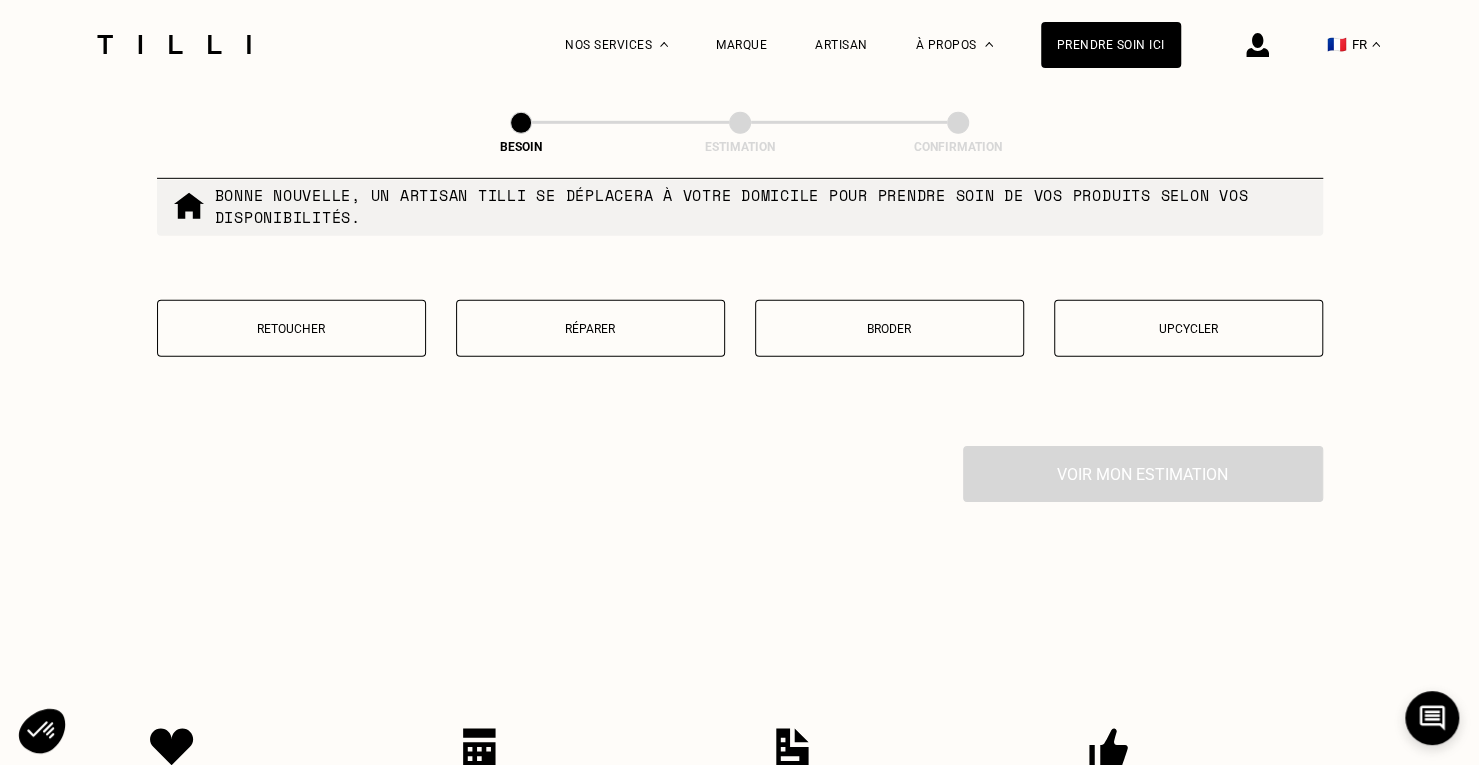 click on "Retoucher" at bounding box center (291, 329) 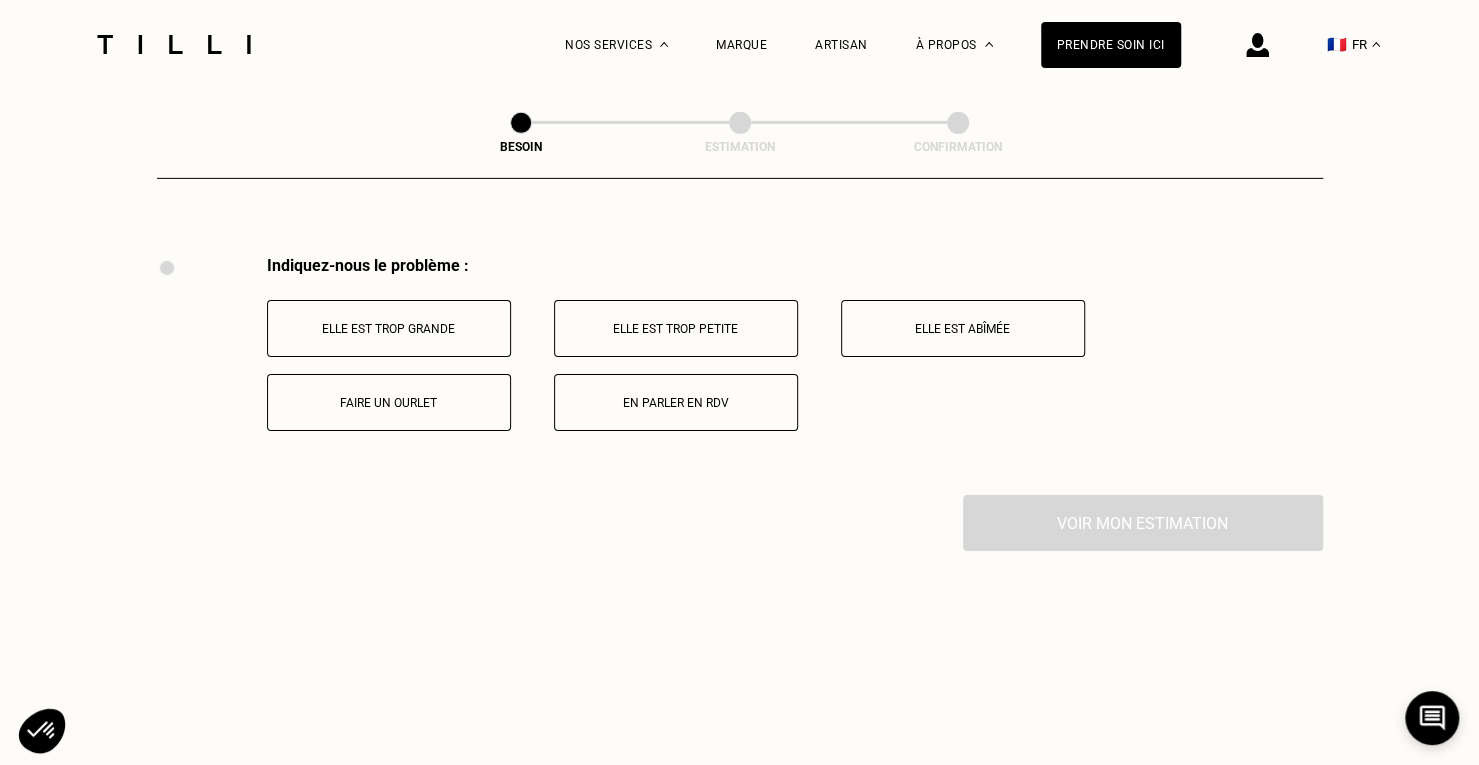 scroll, scrollTop: 3696, scrollLeft: 0, axis: vertical 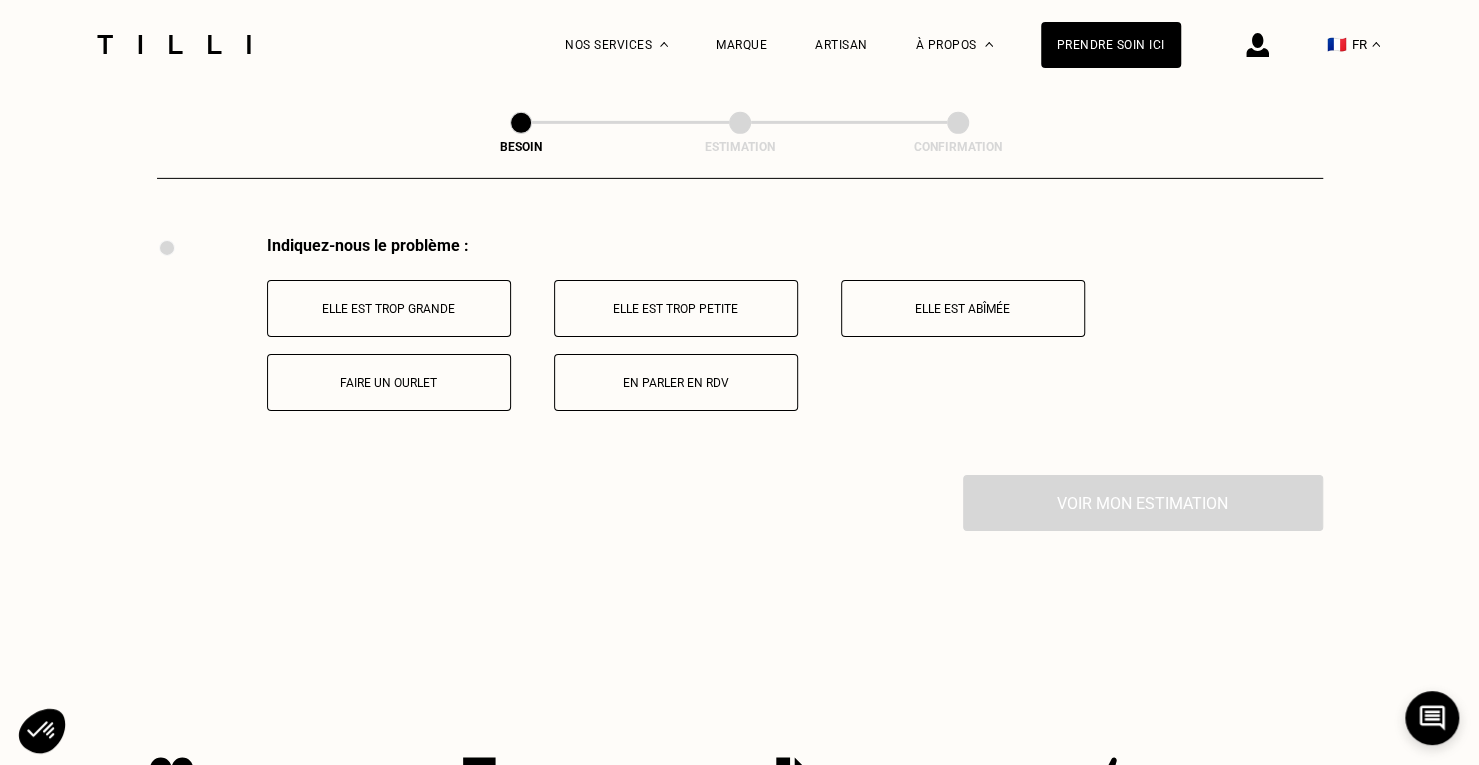 click on "Elle est trop grande" at bounding box center [389, 308] 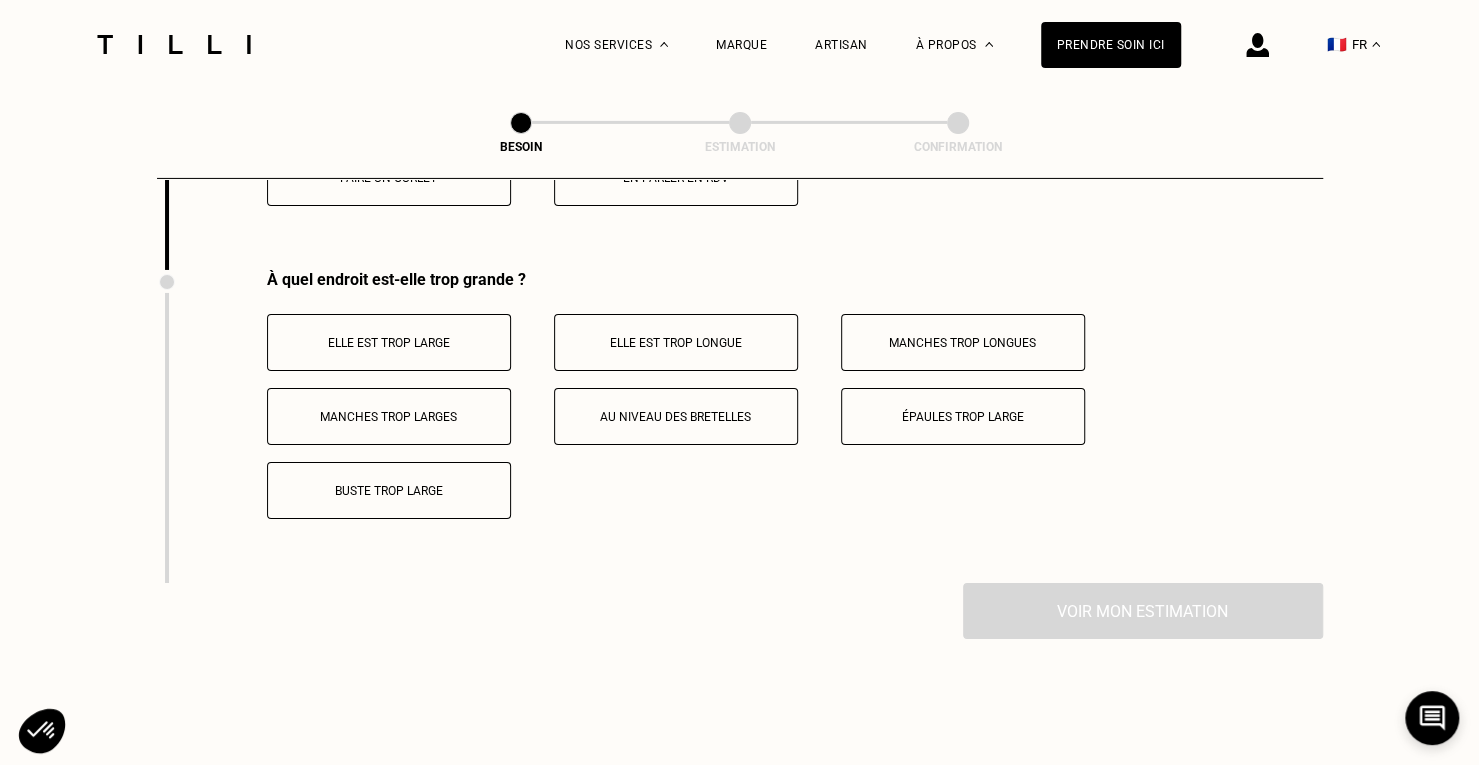 scroll, scrollTop: 3935, scrollLeft: 0, axis: vertical 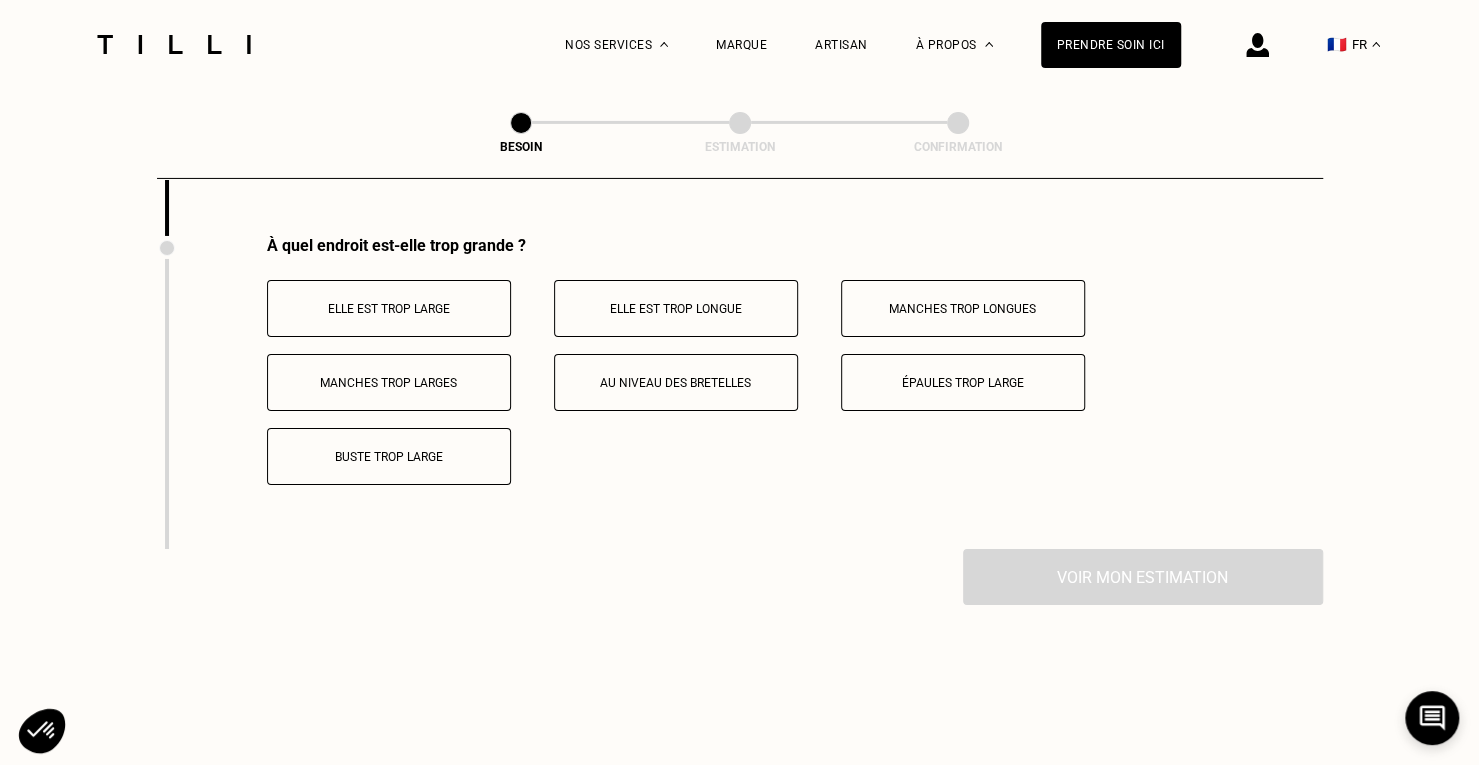 click on "Elle est trop longue" at bounding box center [676, 308] 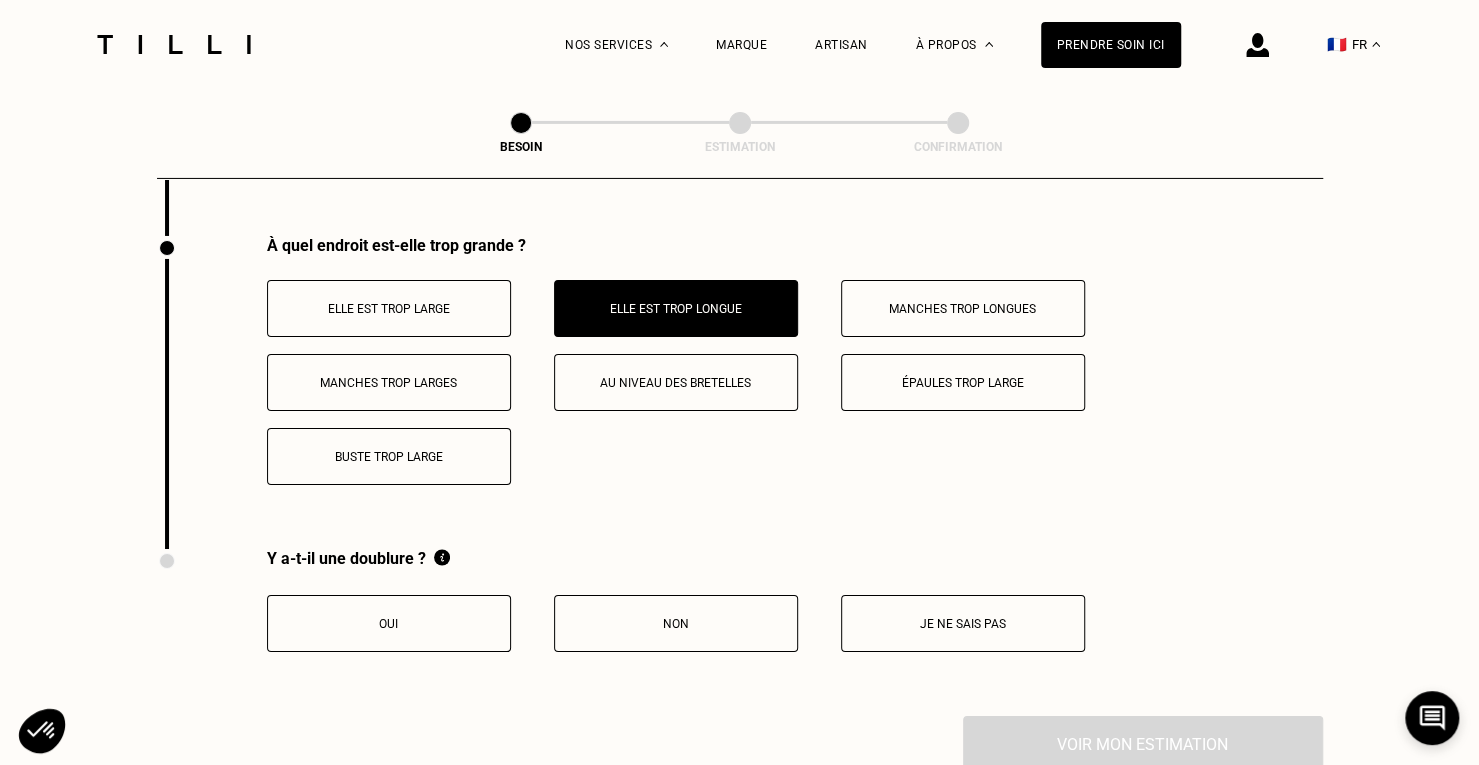 click on "Au niveau des bretelles" at bounding box center (676, 383) 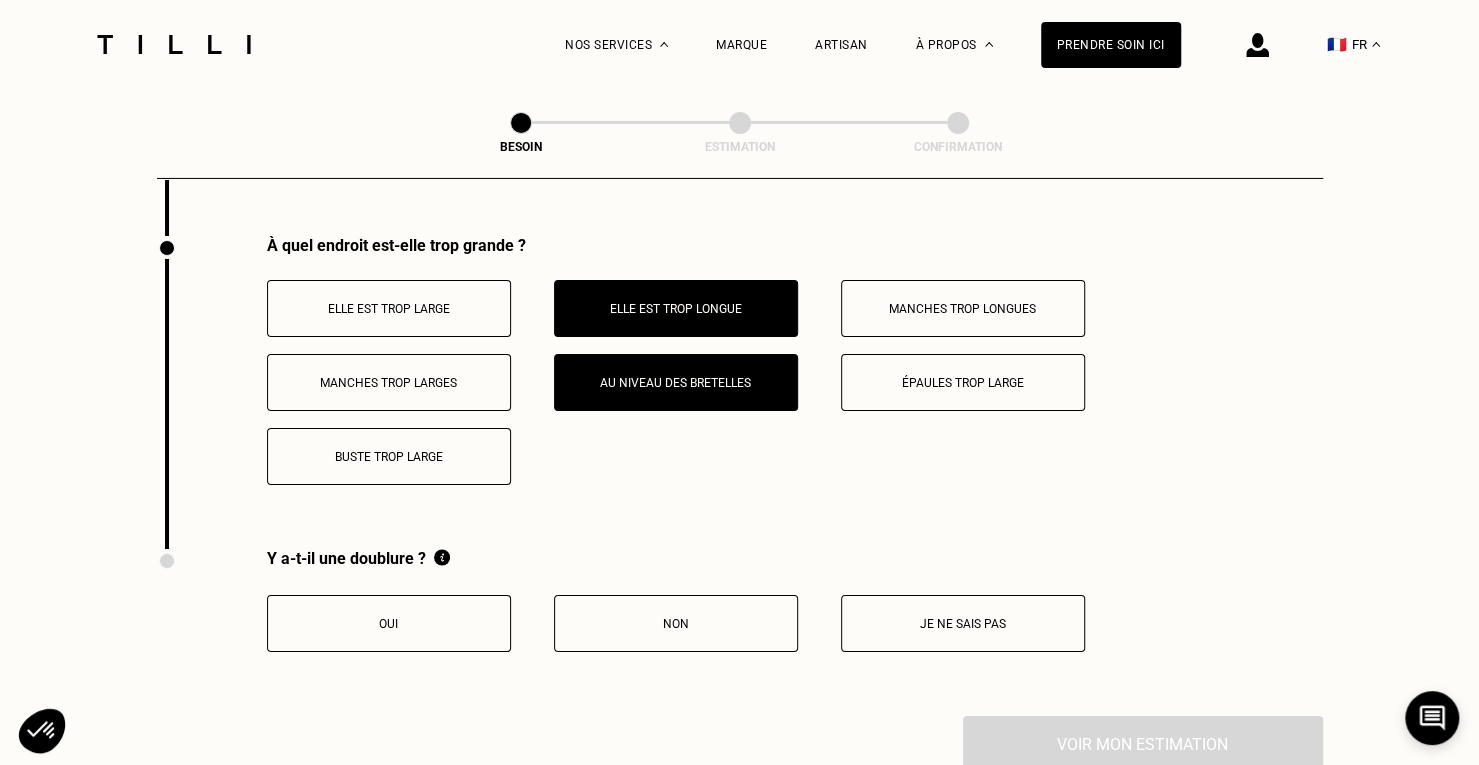 click on "Oui" at bounding box center (389, 624) 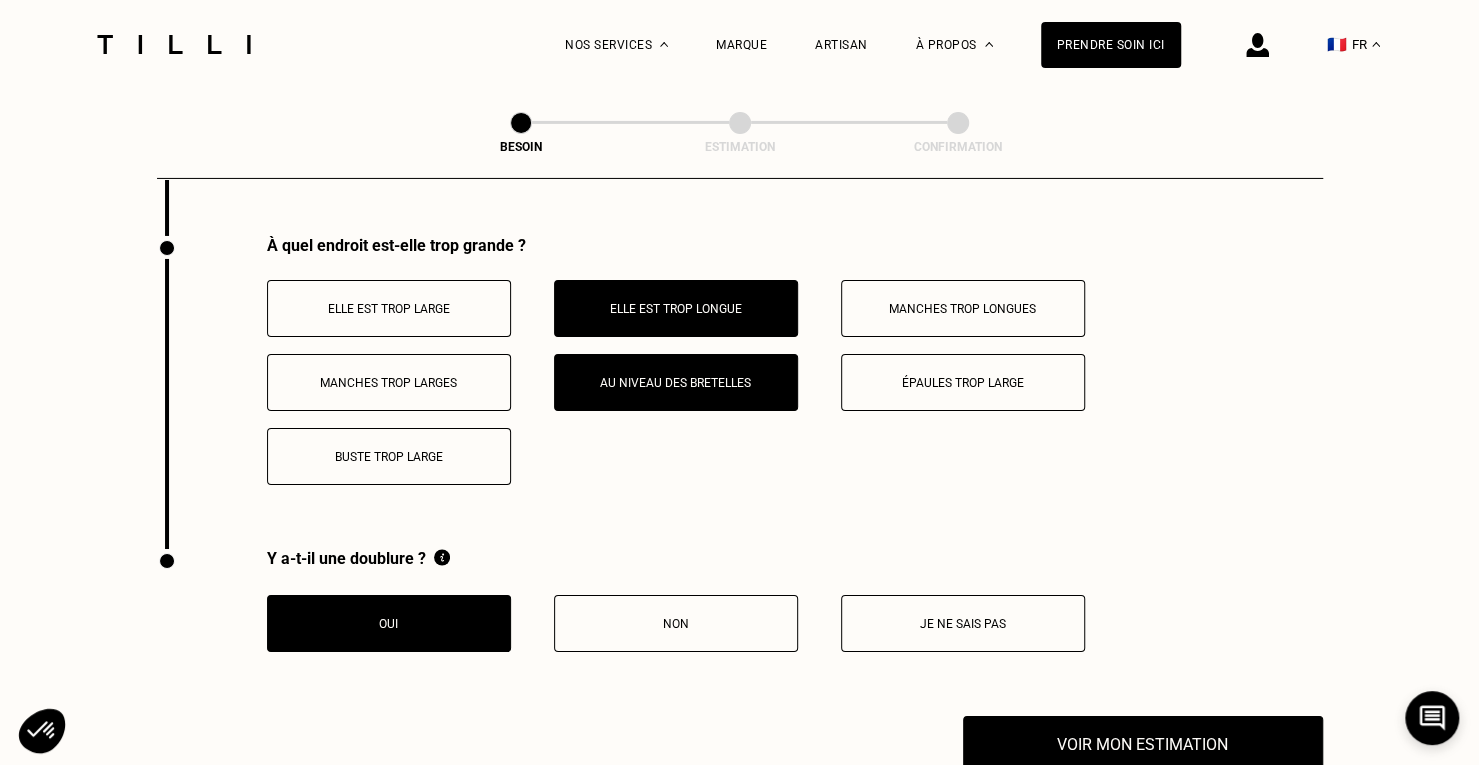 click on "Voir mon estimation" at bounding box center [1143, 744] 